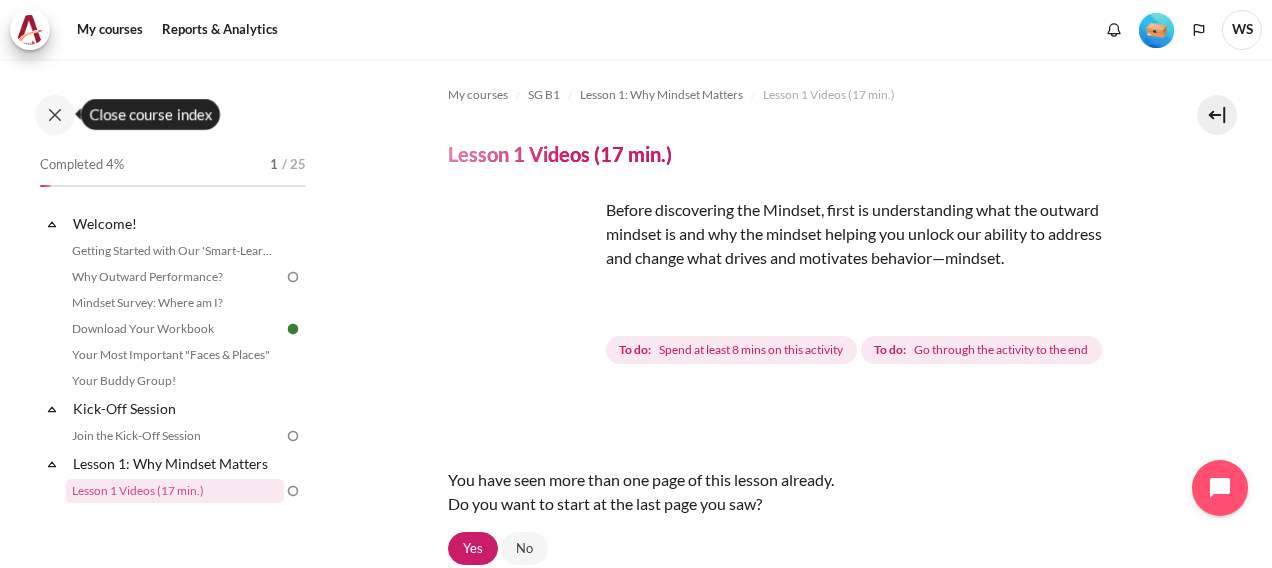scroll, scrollTop: 0, scrollLeft: 0, axis: both 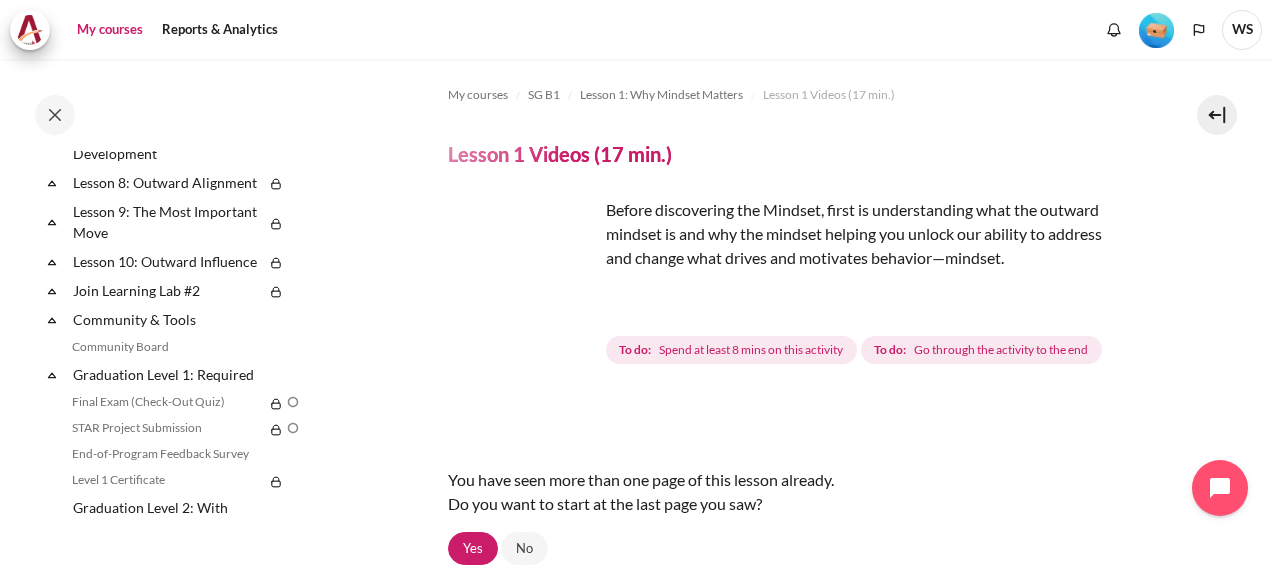 click on "My courses" at bounding box center [110, 30] 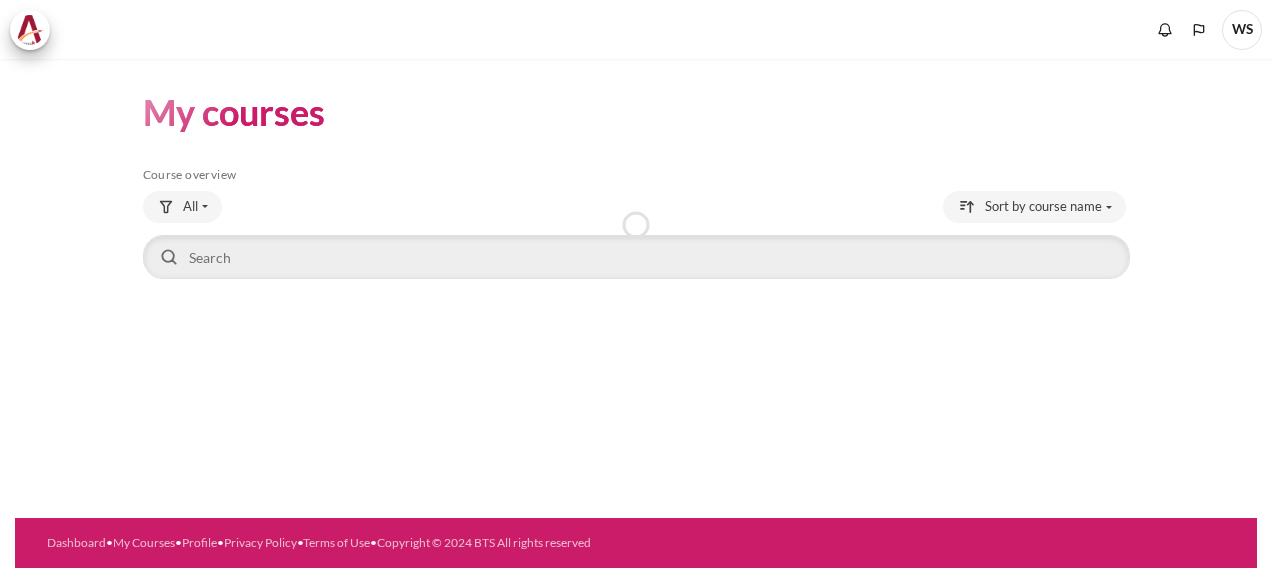 scroll, scrollTop: 0, scrollLeft: 0, axis: both 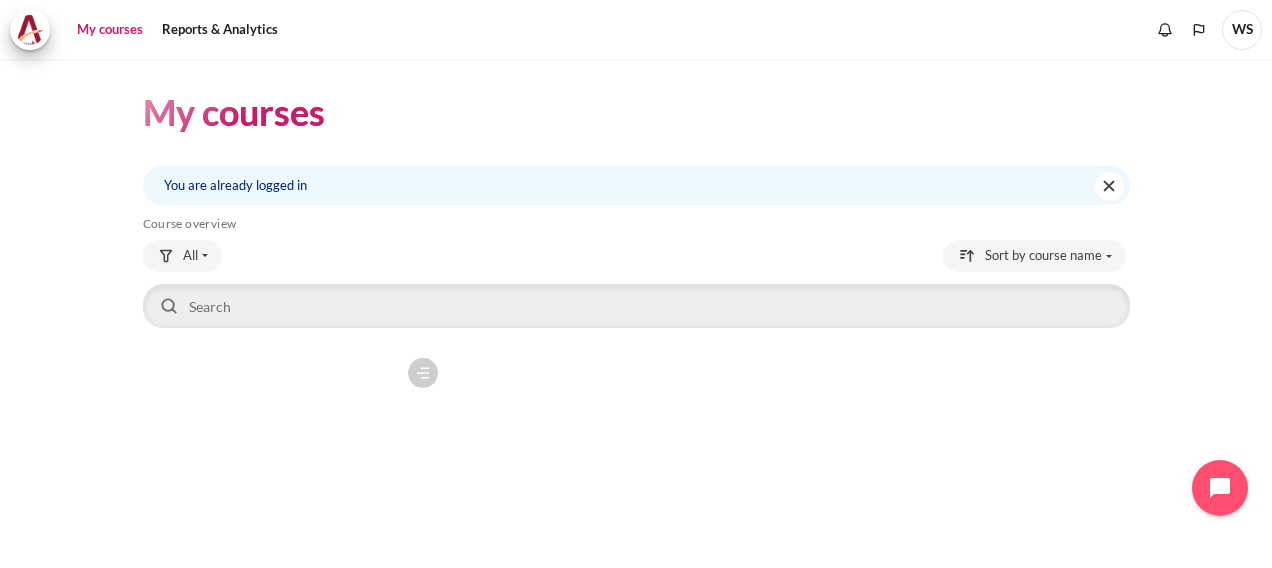 click on "My courses" at bounding box center (110, 30) 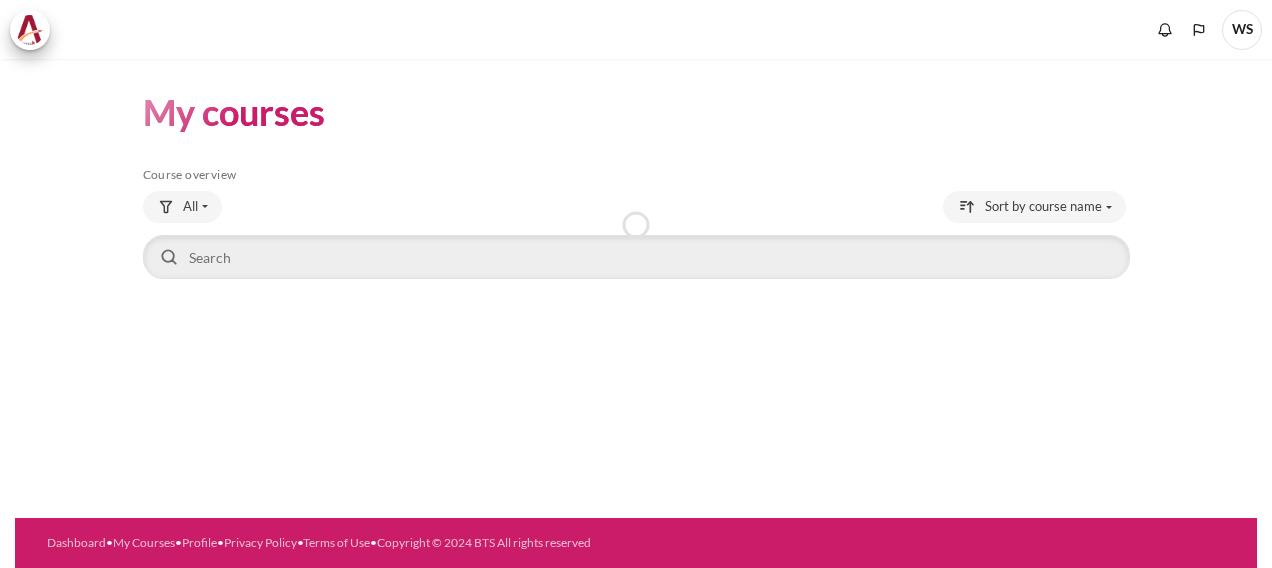 scroll, scrollTop: 0, scrollLeft: 0, axis: both 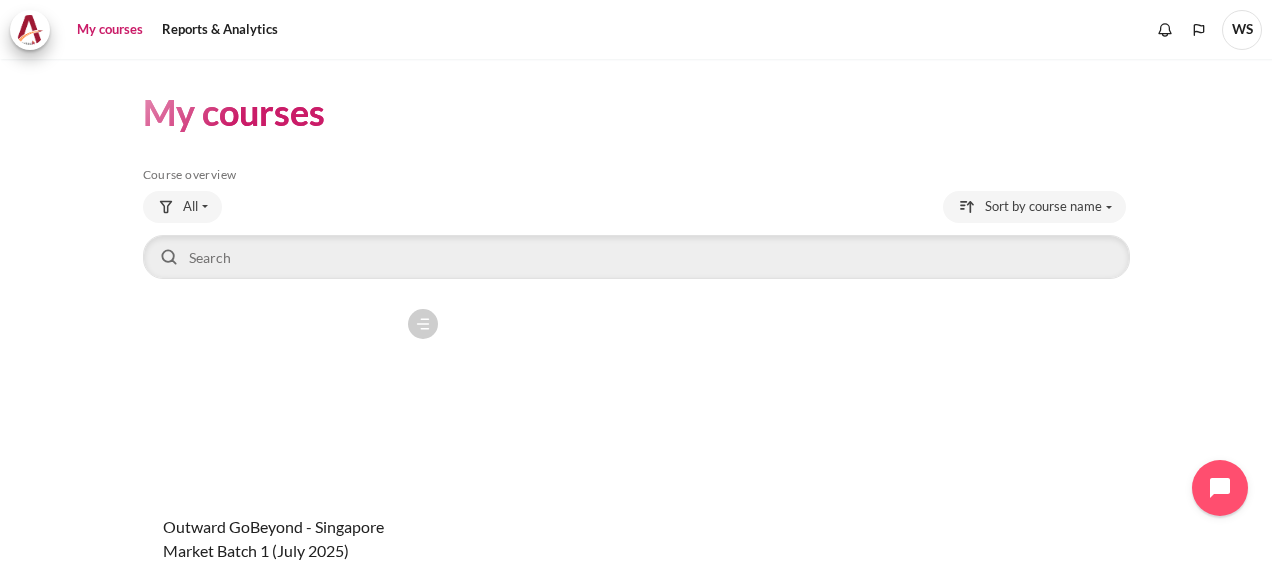 click on "WS" at bounding box center (1242, 30) 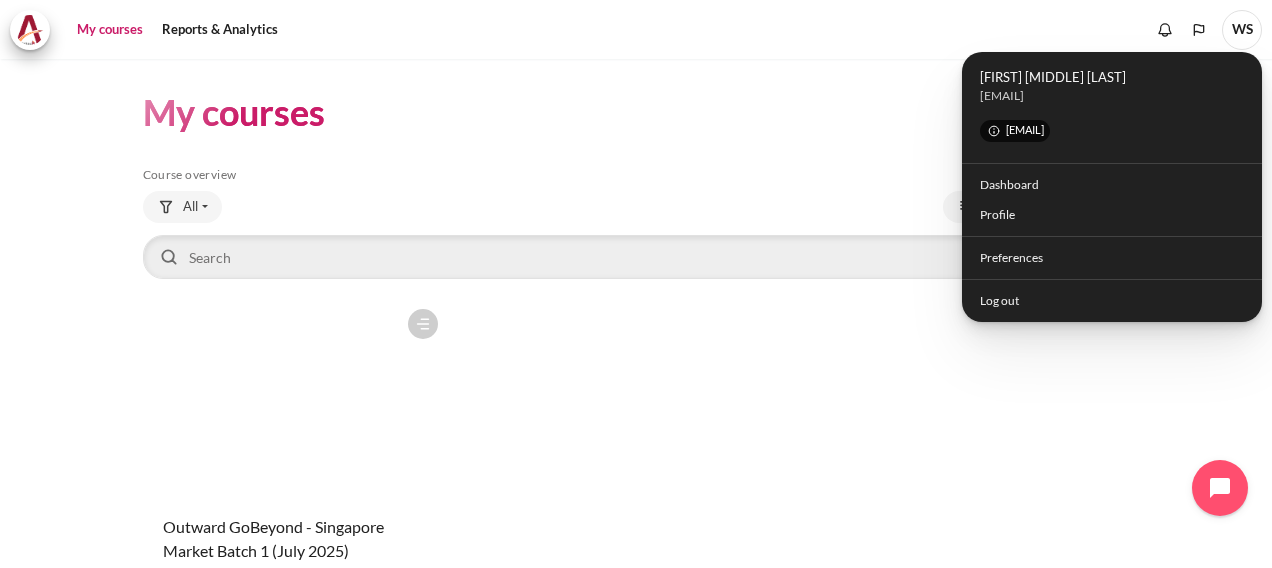 click on "Course is starred
Actions for course Outward GoBeyond - Singapore Market Batch 1 (July 2025)
Star this course
Star for Outward GoBeyond - Singapore Market Batch 1 (July 2025)
Unstar this course
4" at bounding box center (636, 473) 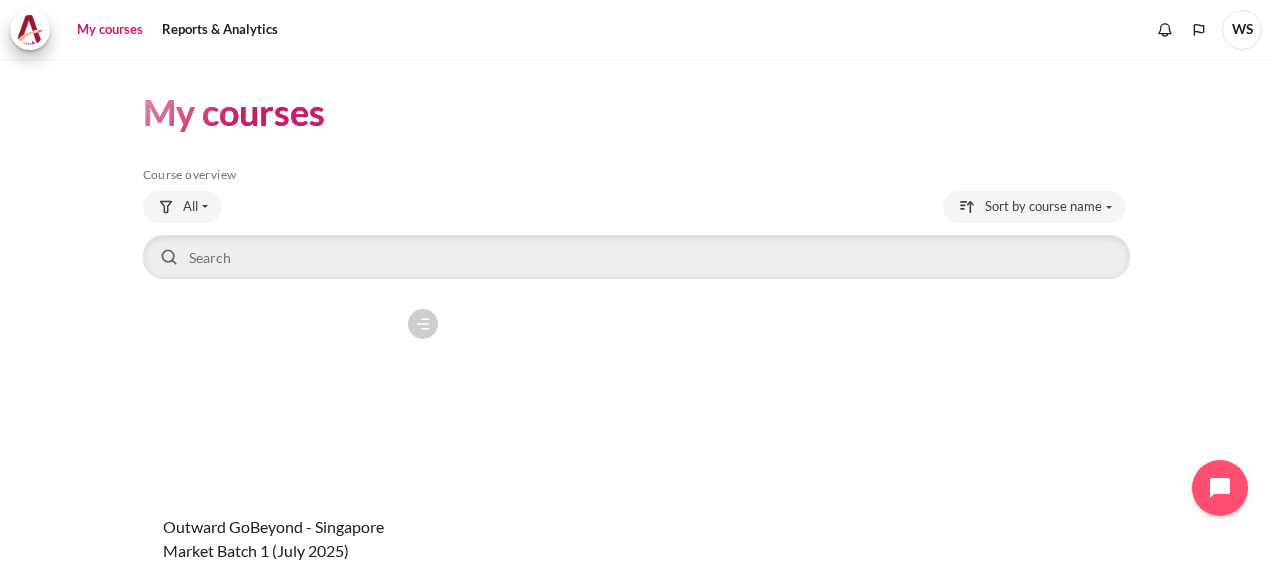click on "My courses" at bounding box center (110, 30) 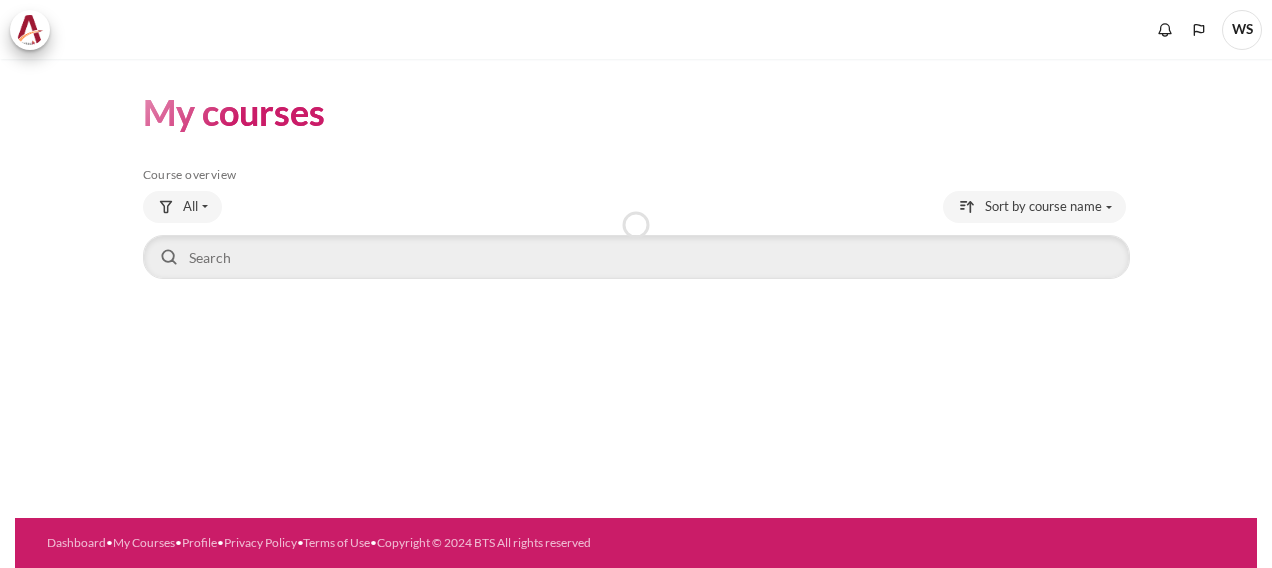scroll, scrollTop: 0, scrollLeft: 0, axis: both 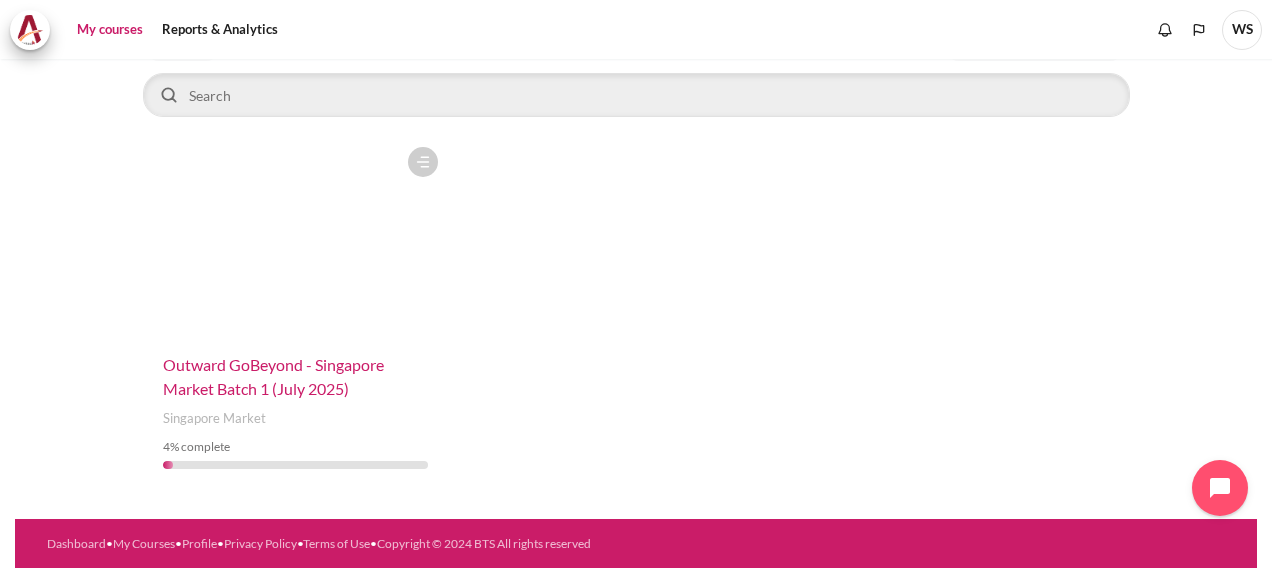 click on "Outward GoBeyond - Singapore Market Batch 1 (July 2025)" at bounding box center (273, 376) 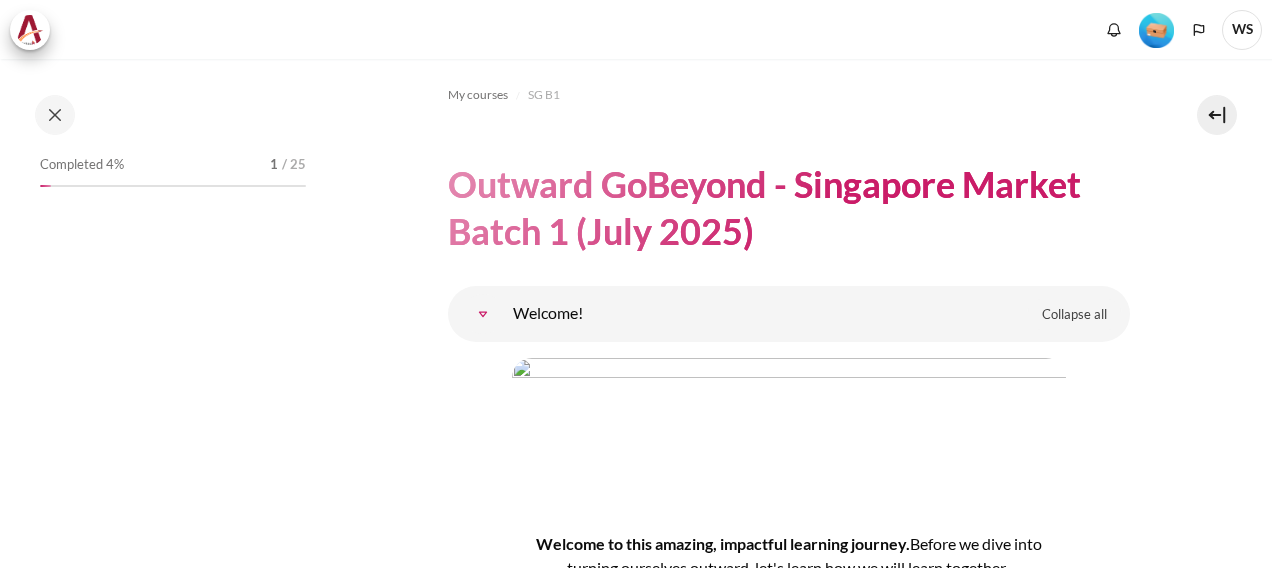scroll, scrollTop: 0, scrollLeft: 0, axis: both 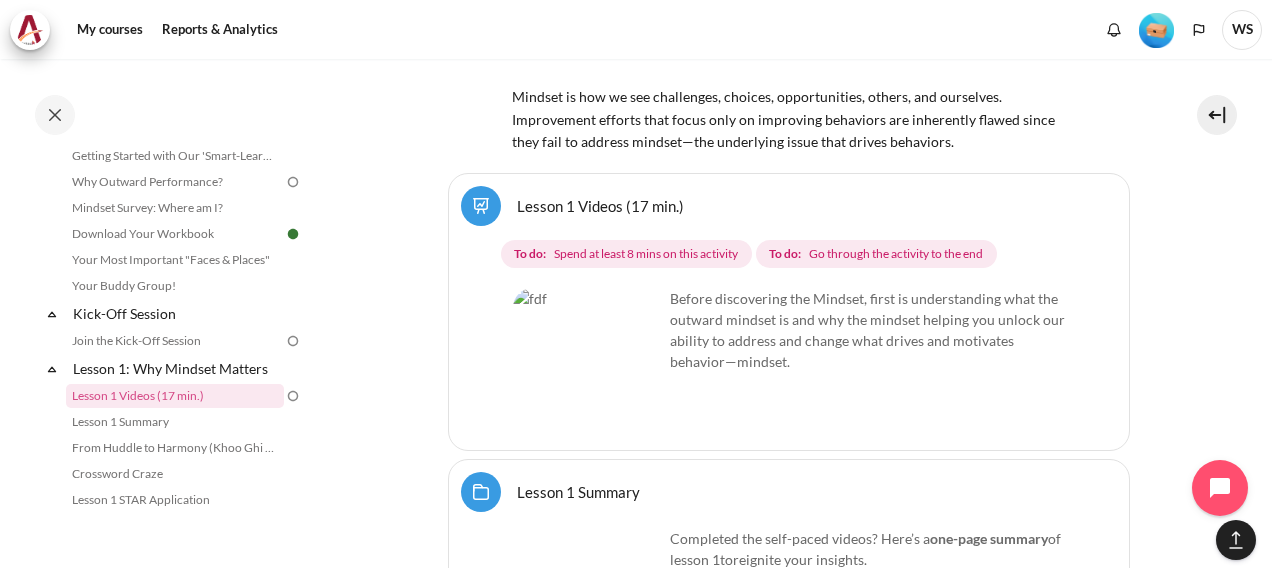 click on "Before discovering the Mindset, first is understanding what the outward mindset is and why the mindset helping you unlock our ability to address and change what drives and motivates behavior—mindset." at bounding box center (789, 330) 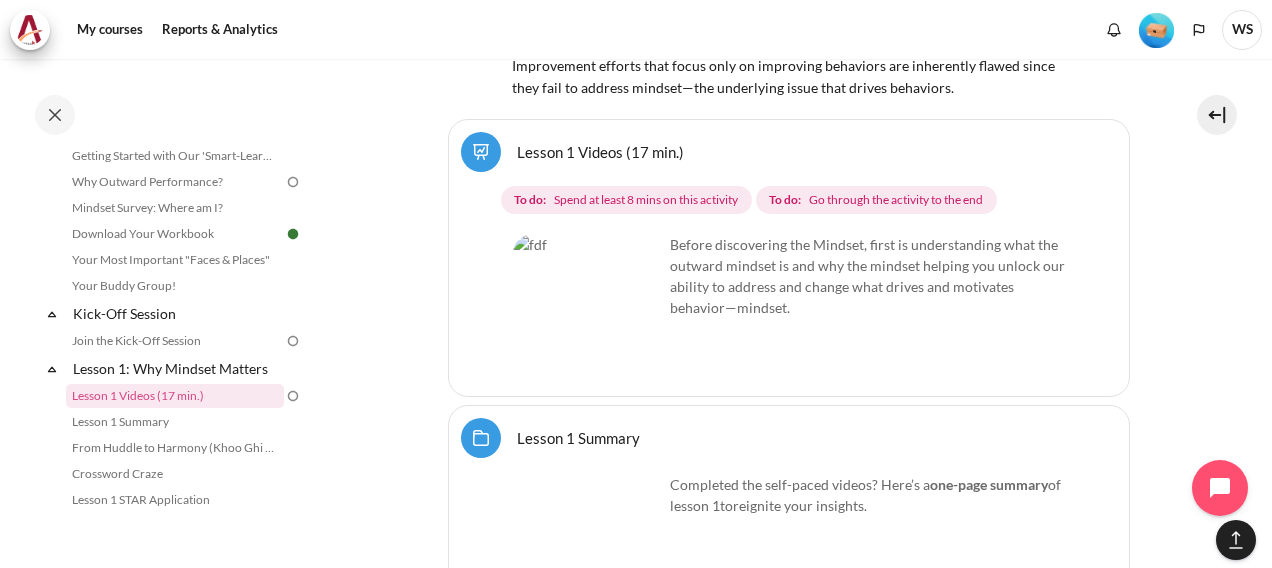 scroll, scrollTop: 2956, scrollLeft: 0, axis: vertical 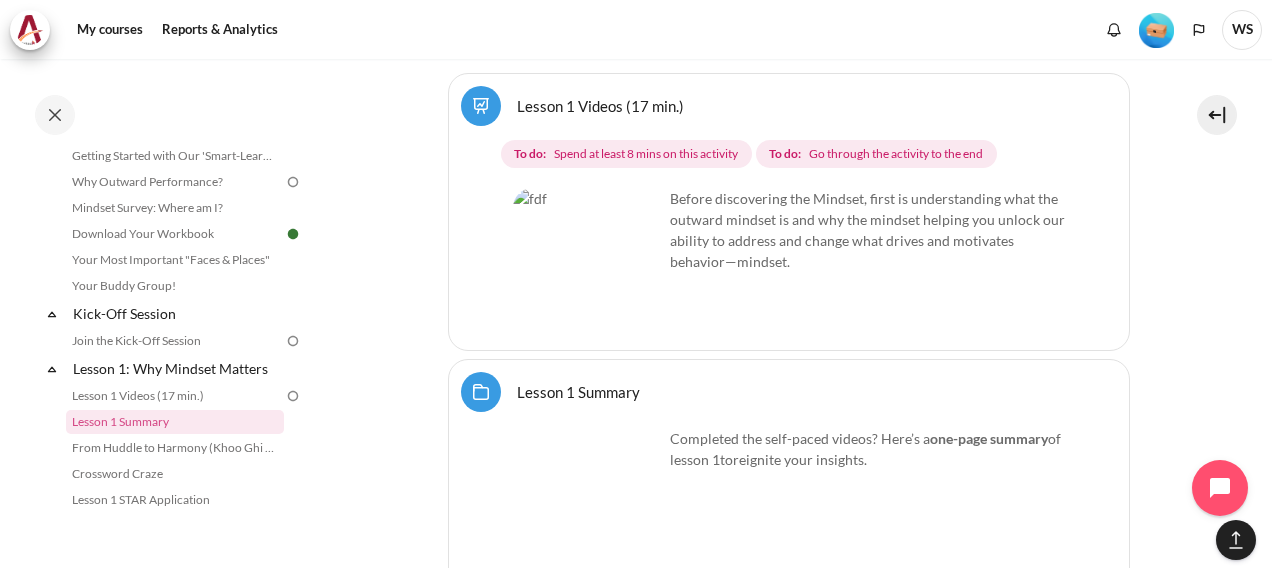 click at bounding box center (789, 290) 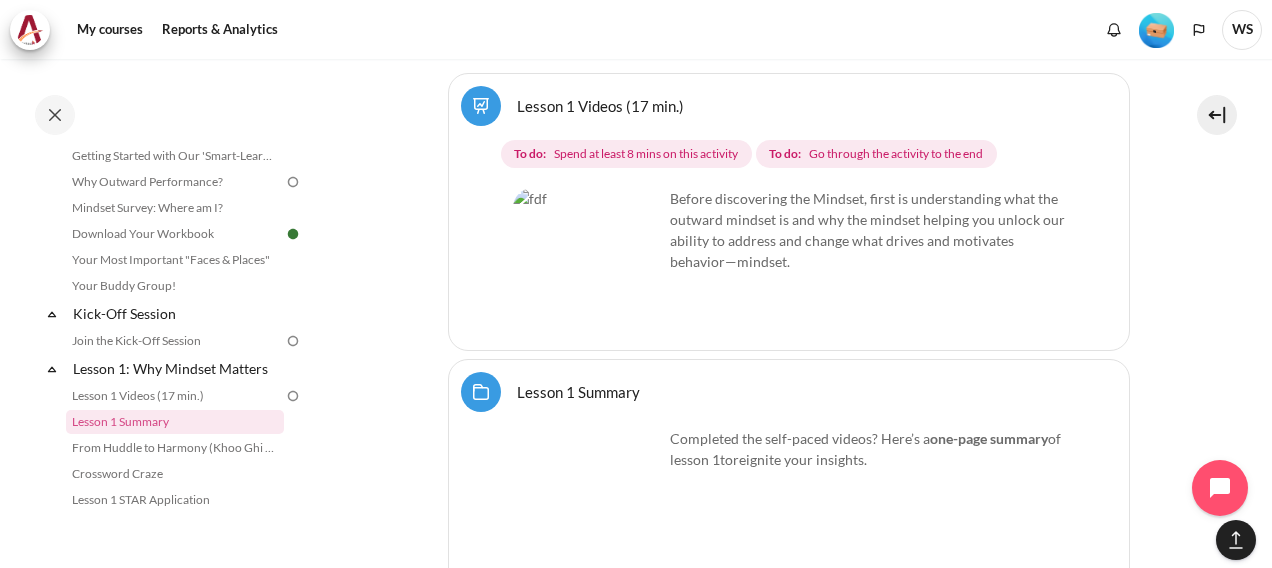click on "Lesson 1 Videos (17 min.)" at bounding box center (600, 105) 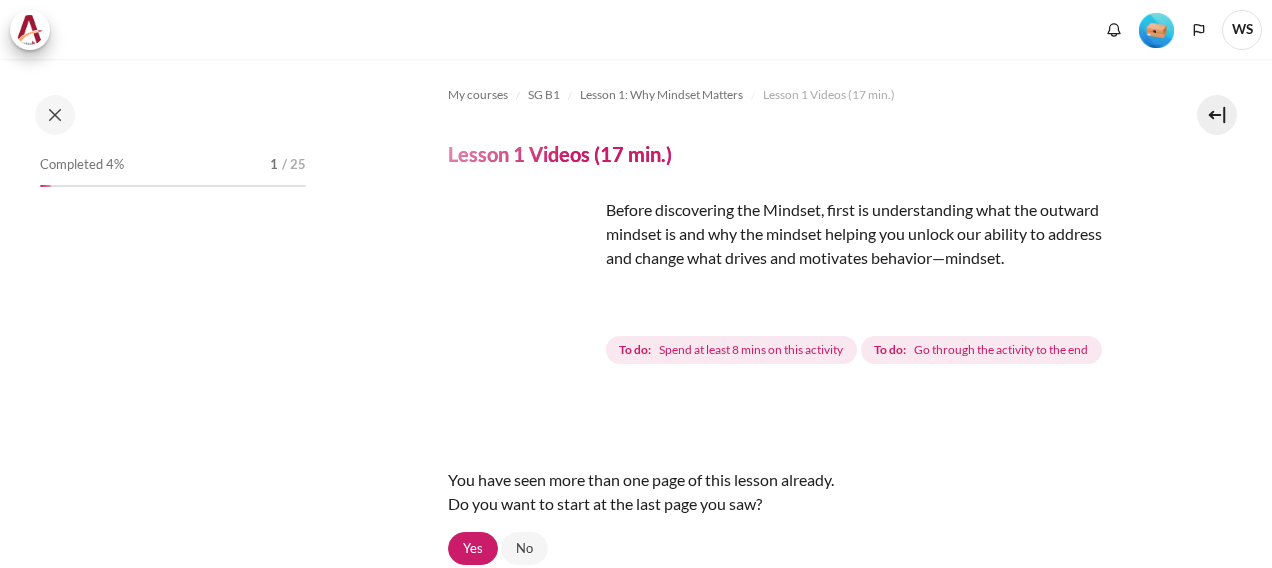scroll, scrollTop: 0, scrollLeft: 0, axis: both 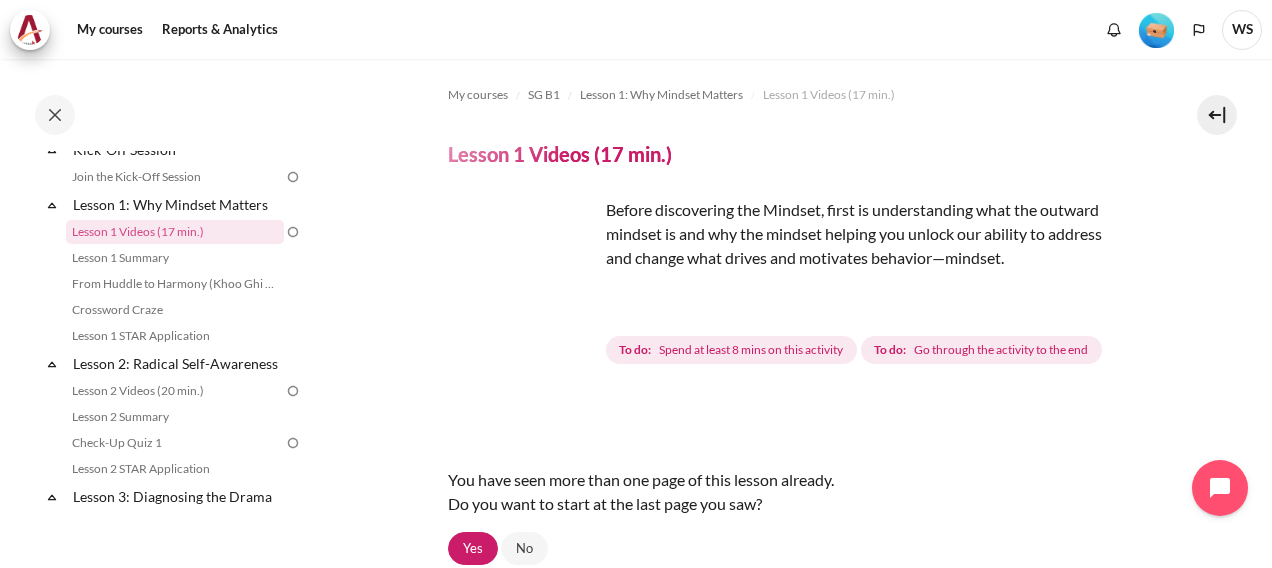 click on "Lesson 1 Videos (17 min.)" at bounding box center [560, 154] 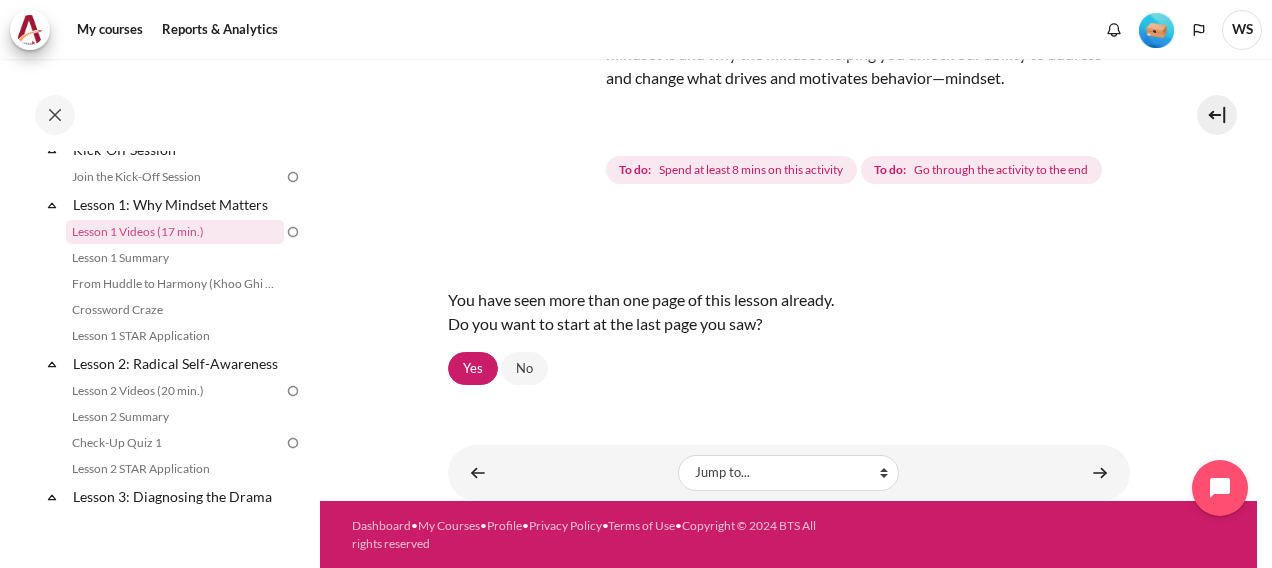 scroll, scrollTop: 0, scrollLeft: 0, axis: both 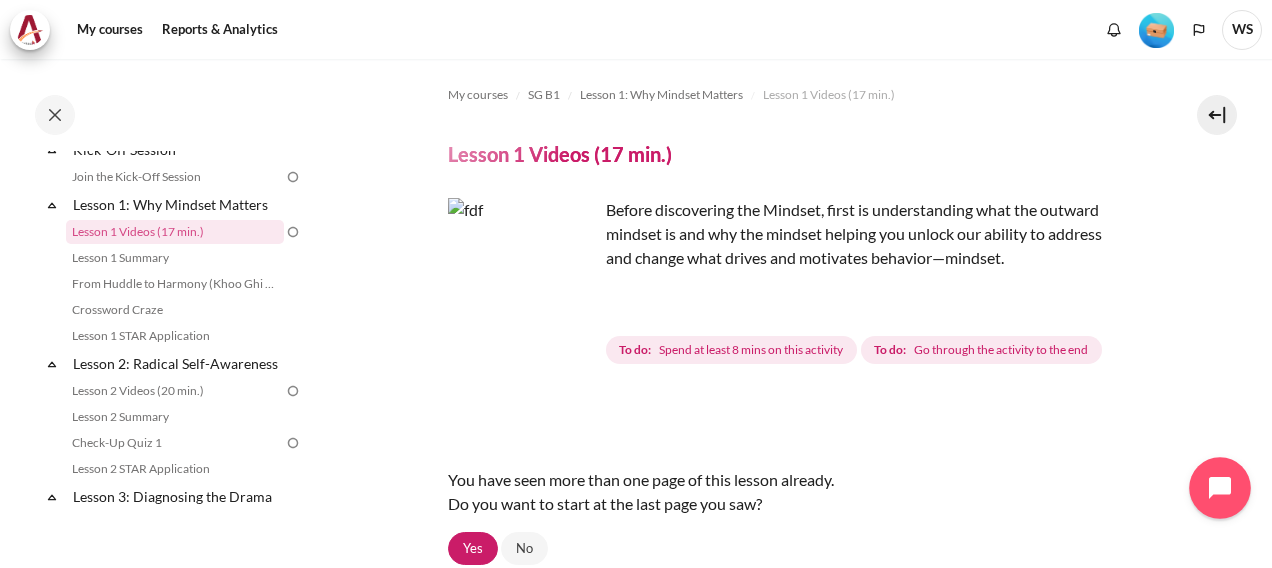 click 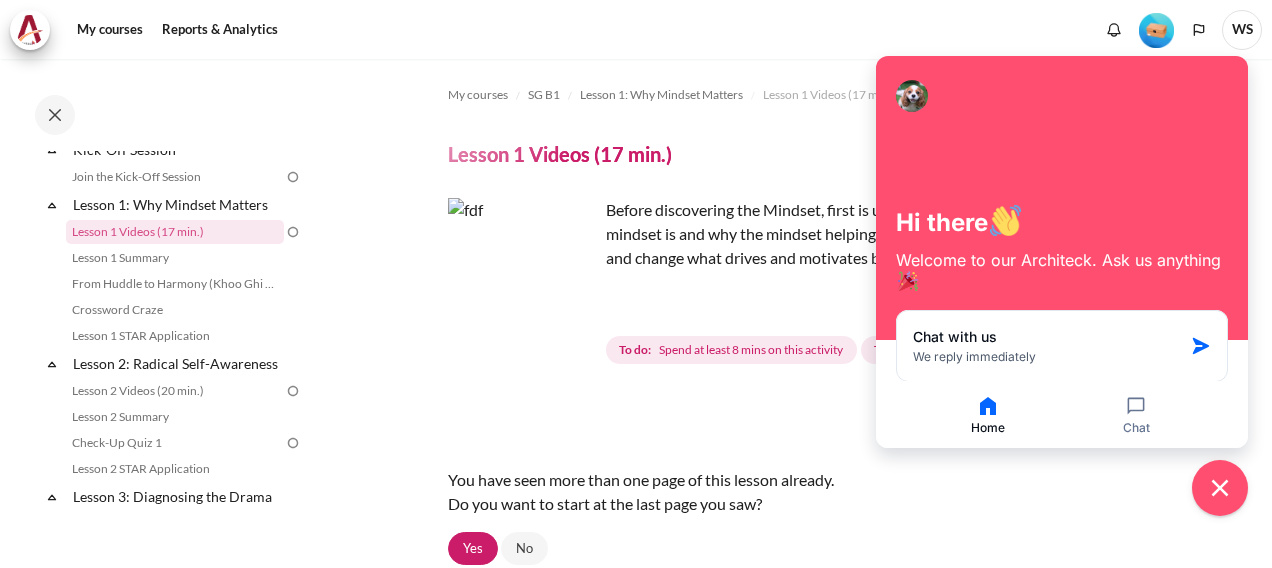 click 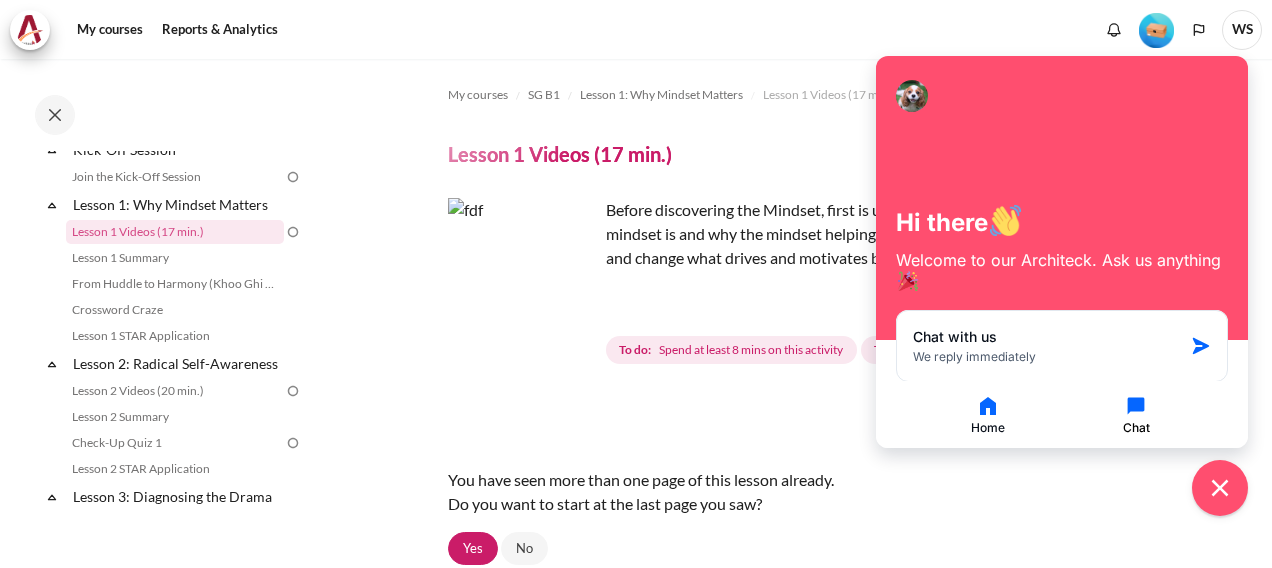 click 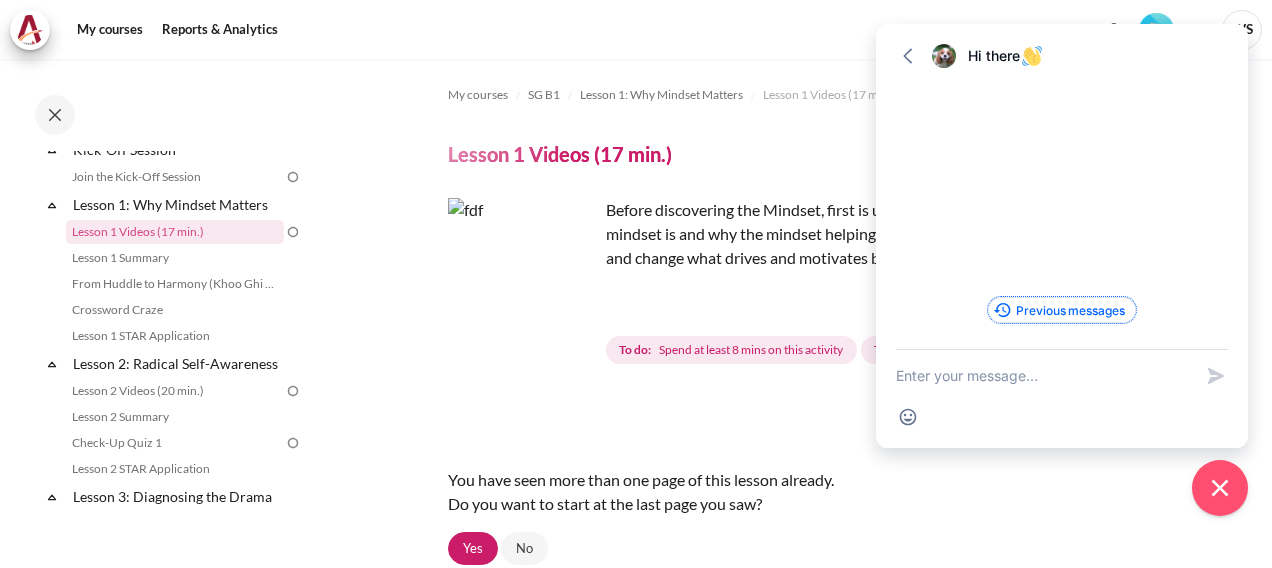 click on "Previous messages" at bounding box center (1061, 310) 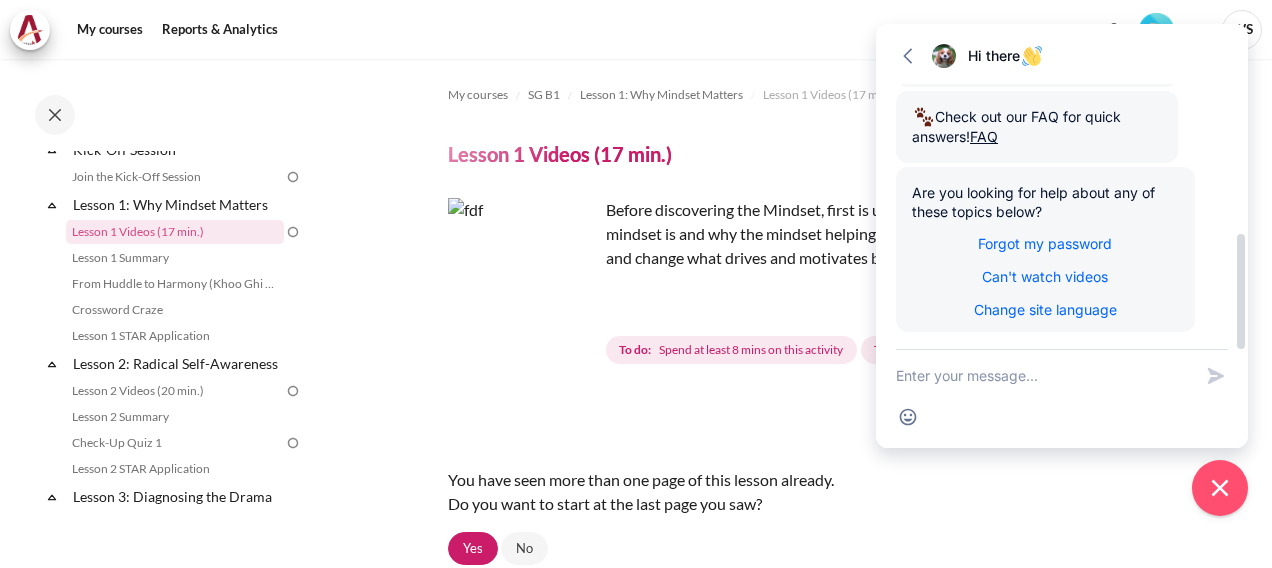 scroll, scrollTop: 348, scrollLeft: 0, axis: vertical 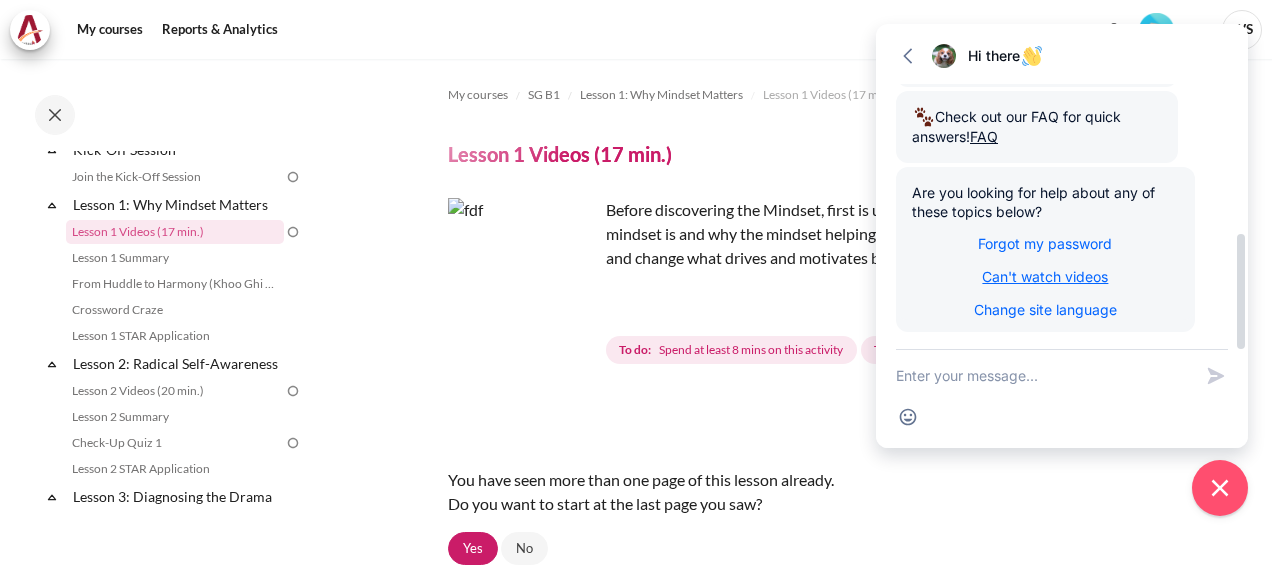 click on "Can't watch videos" at bounding box center [1045, 276] 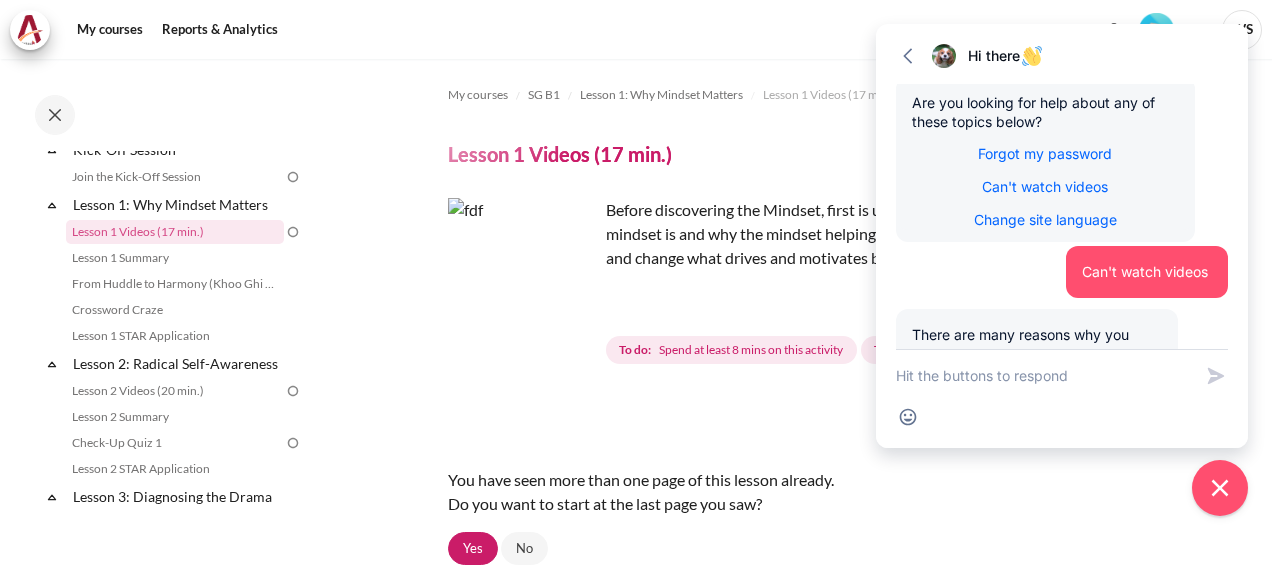 scroll, scrollTop: 629, scrollLeft: 0, axis: vertical 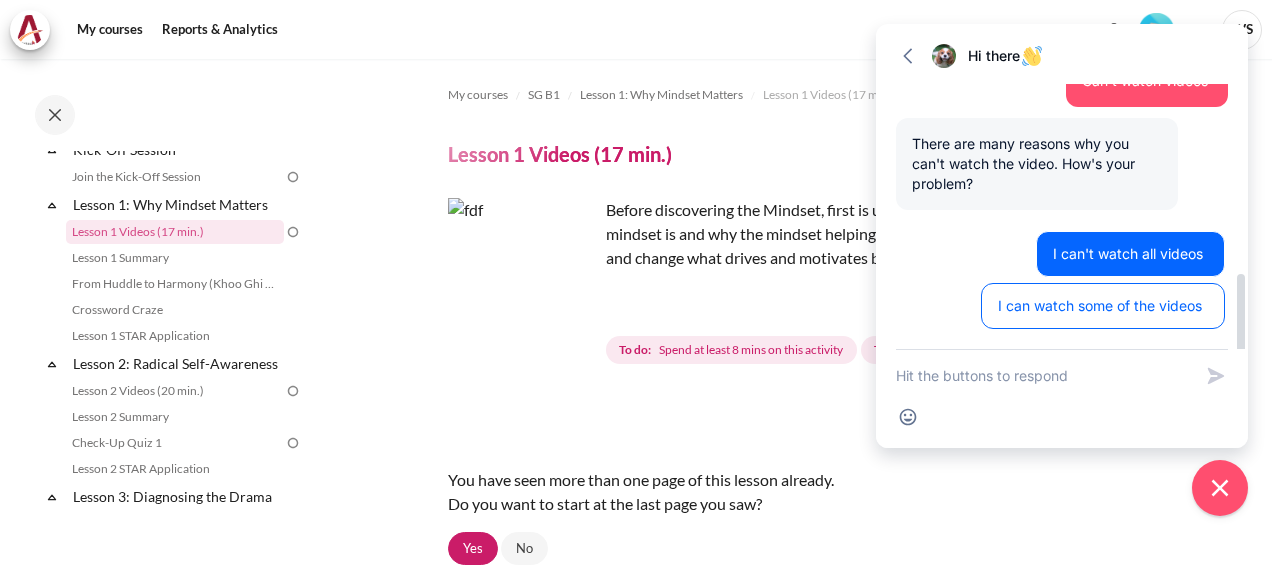 click on "I can't watch all videos" at bounding box center (1130, 254) 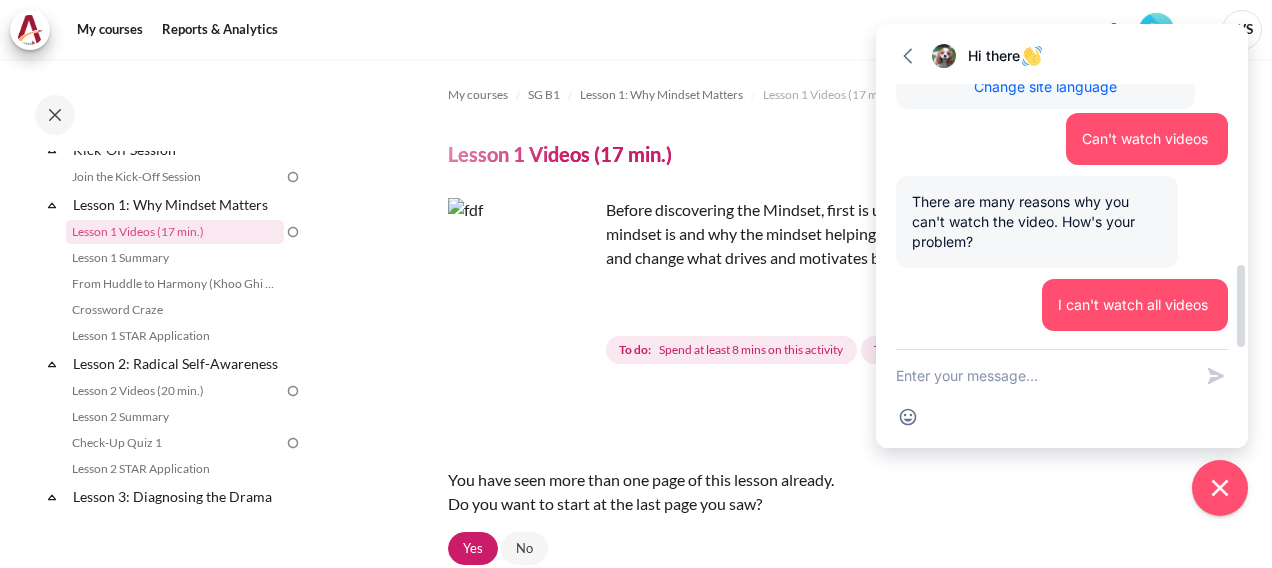 scroll, scrollTop: 696, scrollLeft: 0, axis: vertical 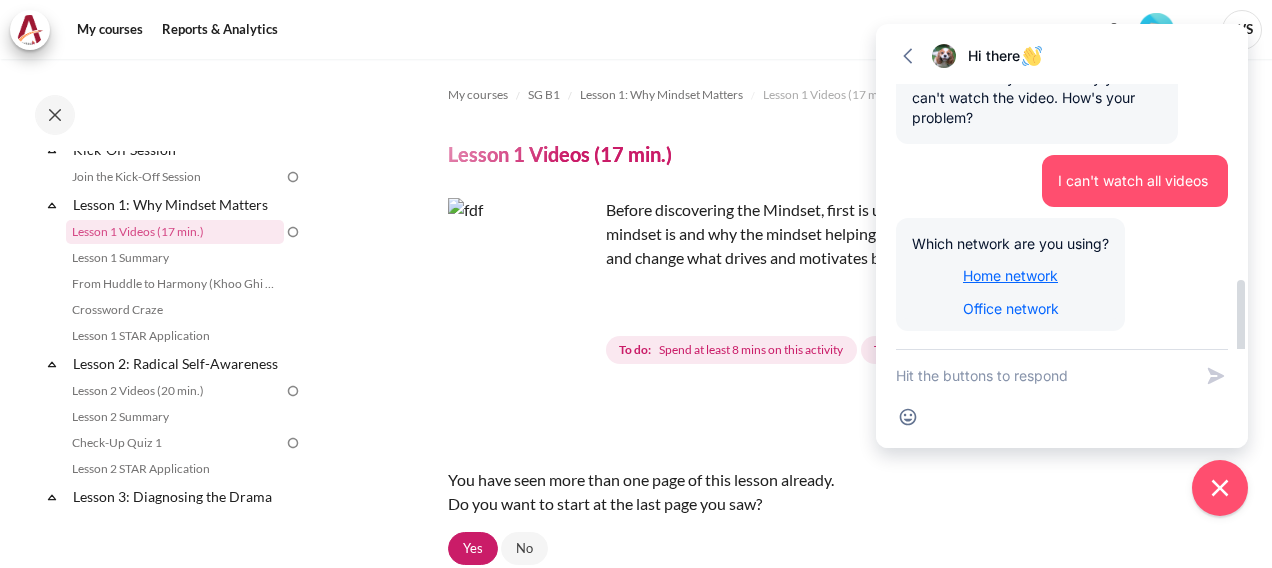 click on "Home network" at bounding box center [1010, 275] 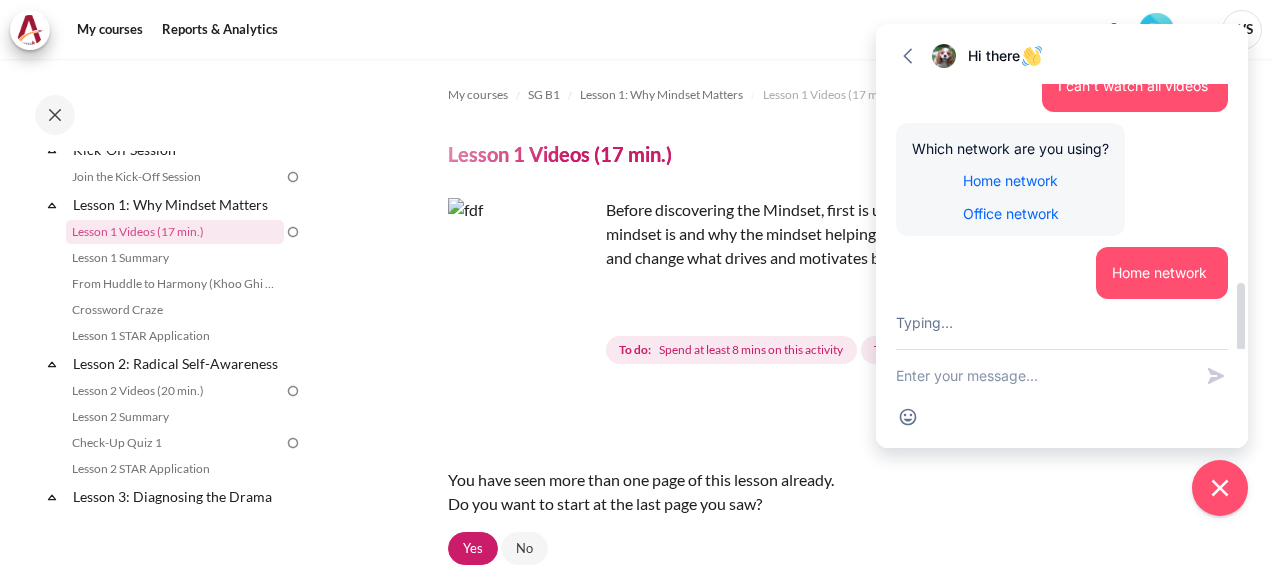 scroll, scrollTop: 962, scrollLeft: 0, axis: vertical 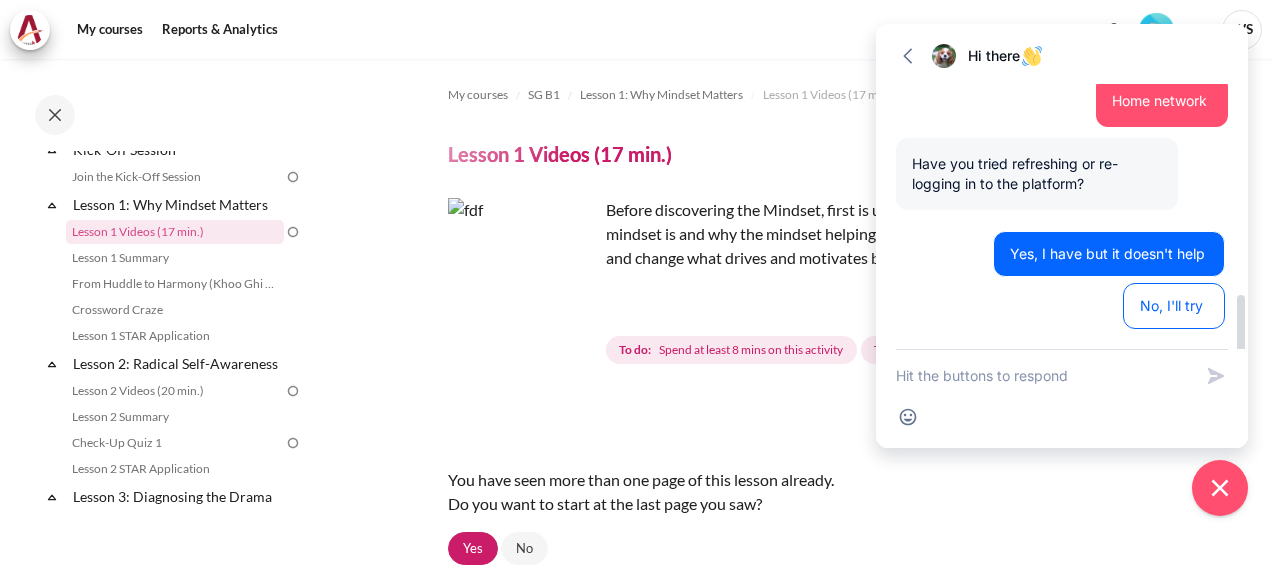 click on "Yes, I have but it doesn't help" at bounding box center (1109, 254) 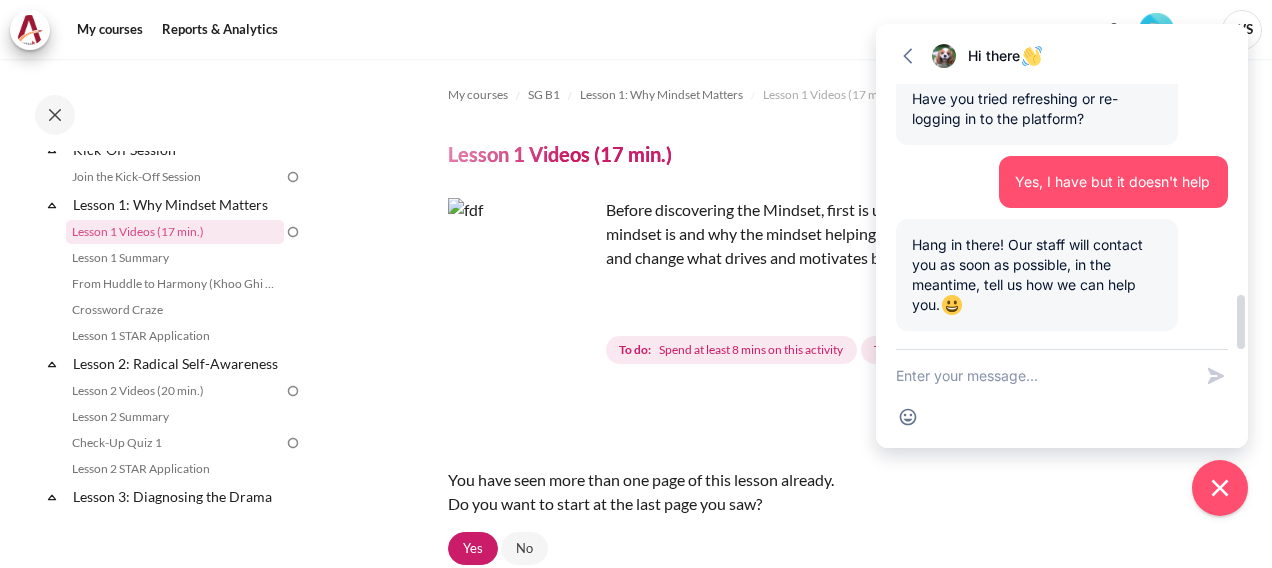 scroll, scrollTop: 1028, scrollLeft: 0, axis: vertical 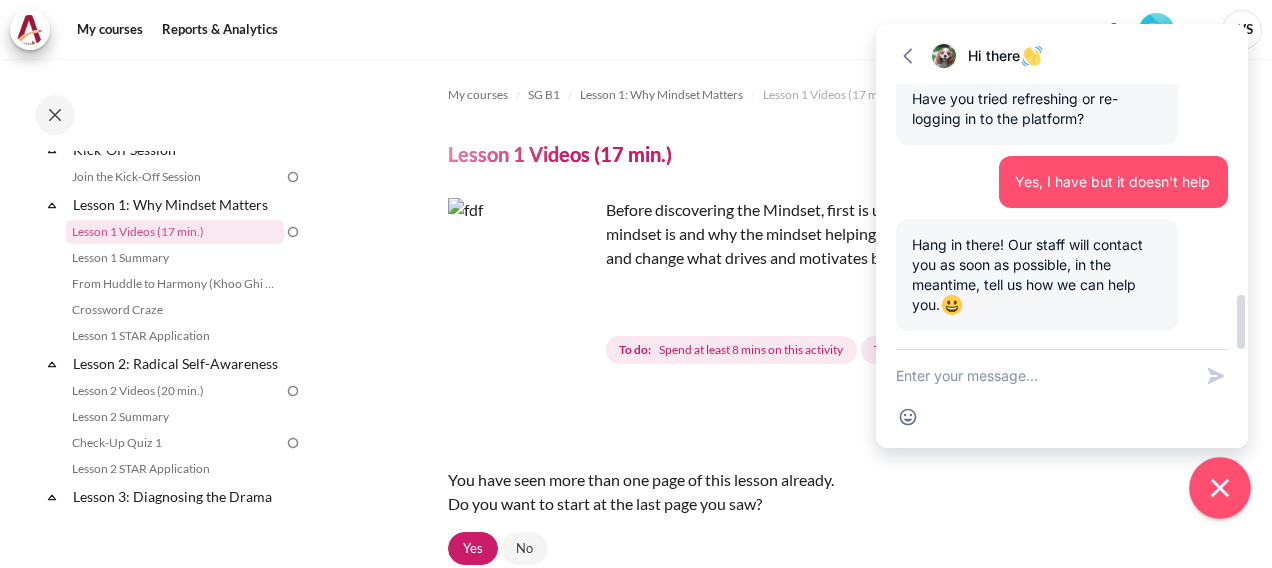 click at bounding box center (1220, 488) 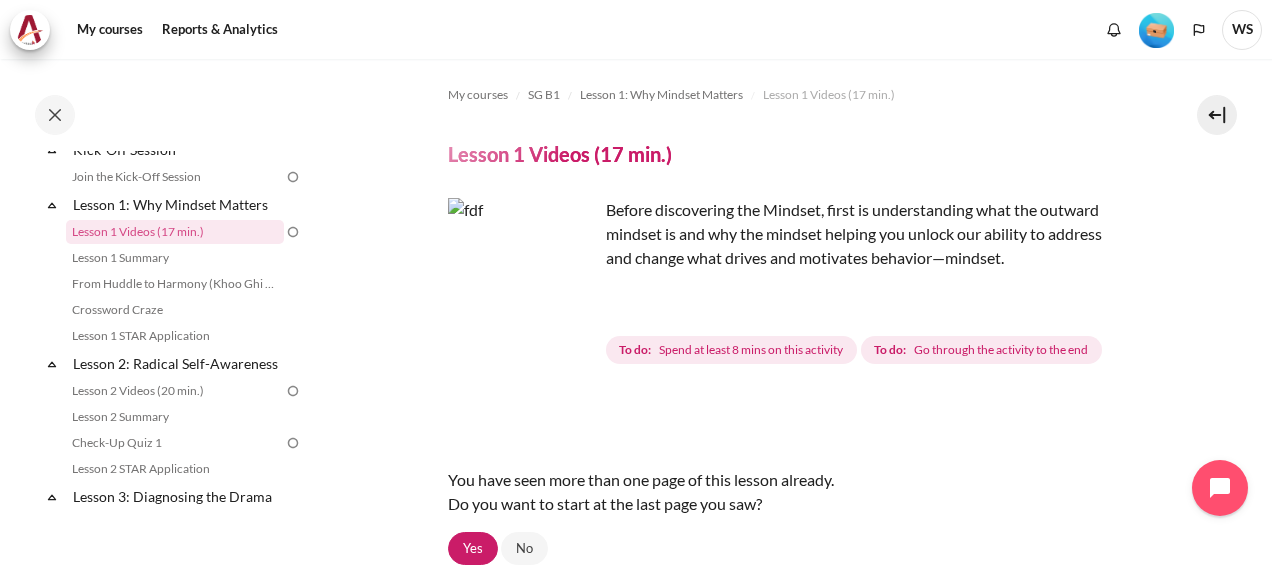 click on "Before discovering the Mindset, first is understanding what the outward mindset is and why the mindset helping you unlock our ability to address and change what drives and motivates behavior—mindset.
Completion requirements
To do:   Spend at least 8 mins on this activity
To do:   Go through the activity to the end" at bounding box center [789, 283] 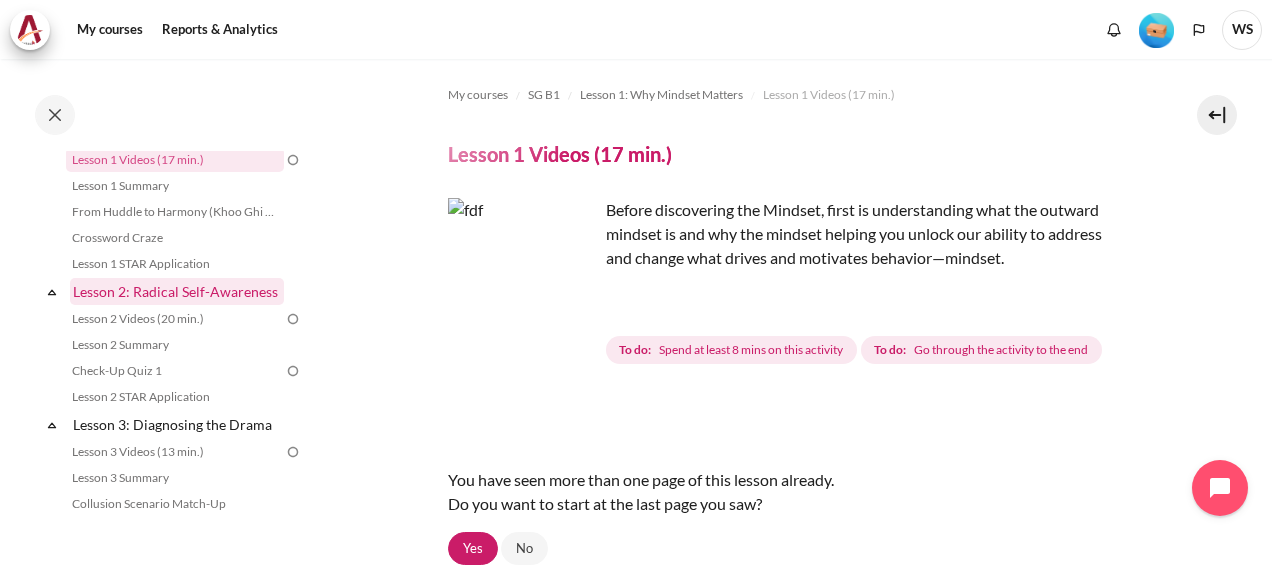scroll, scrollTop: 359, scrollLeft: 0, axis: vertical 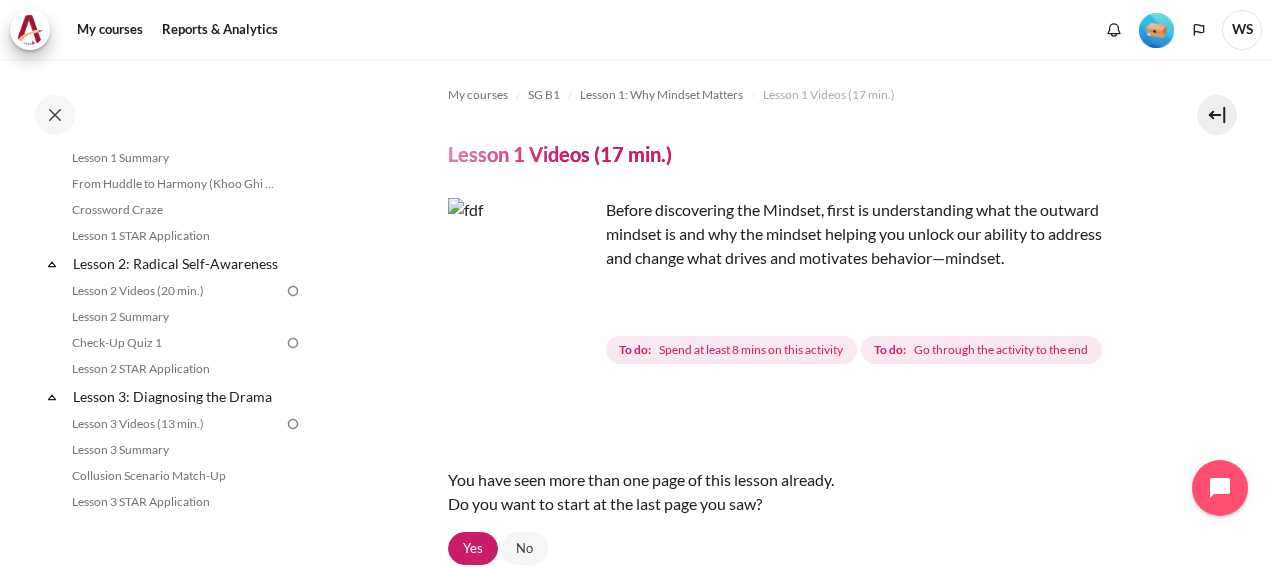 click at bounding box center (523, 273) 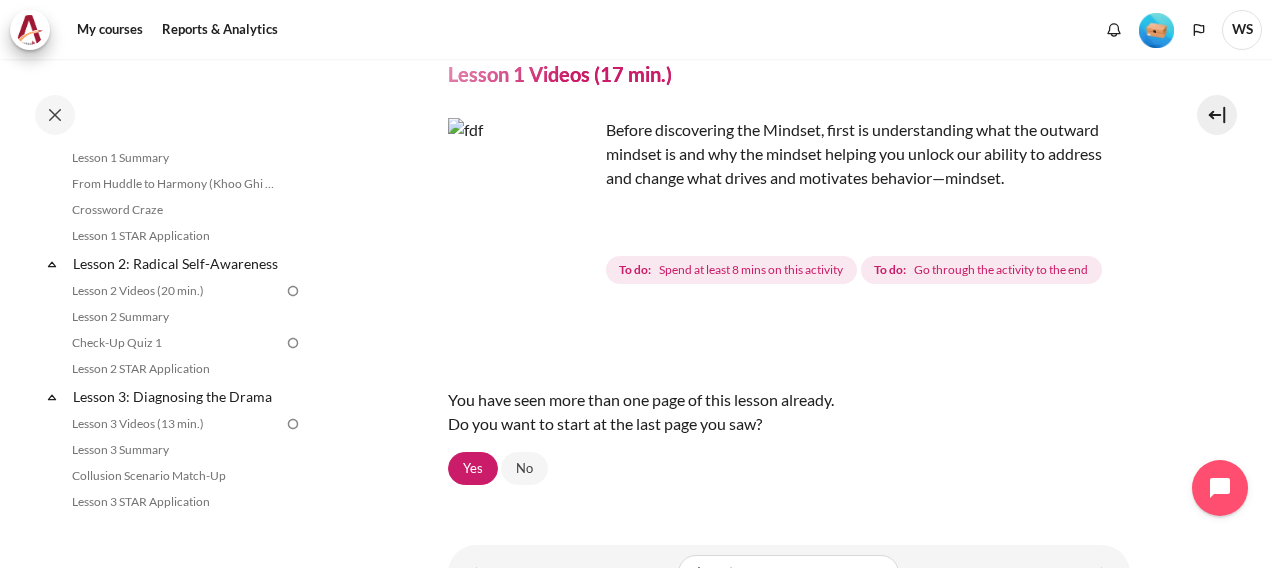 scroll, scrollTop: 0, scrollLeft: 0, axis: both 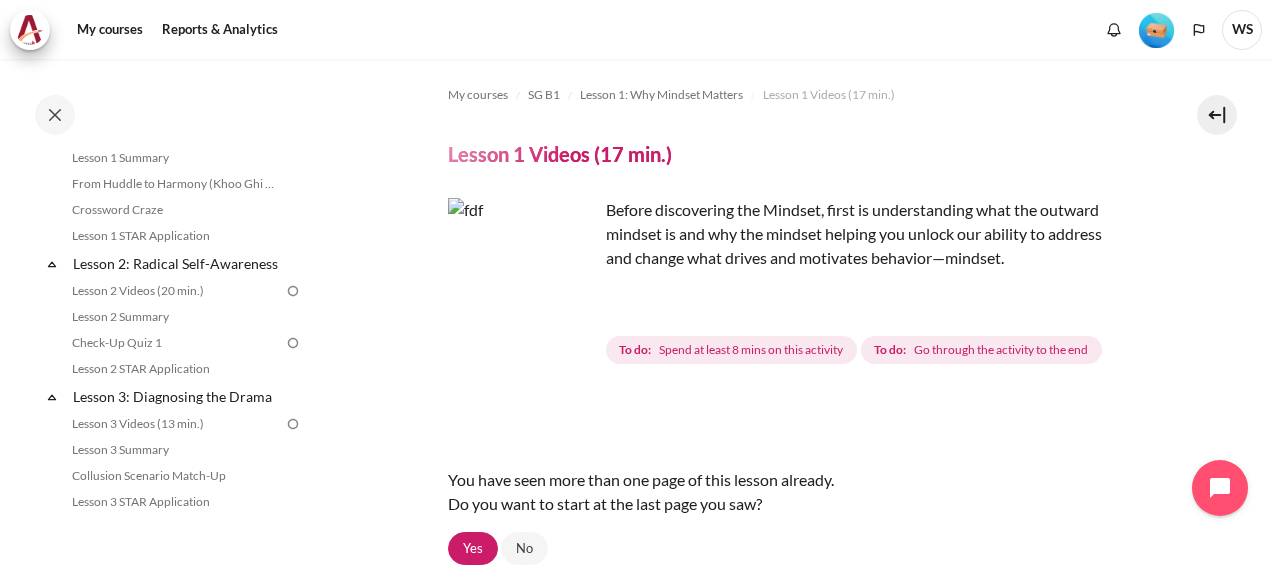click at bounding box center [523, 273] 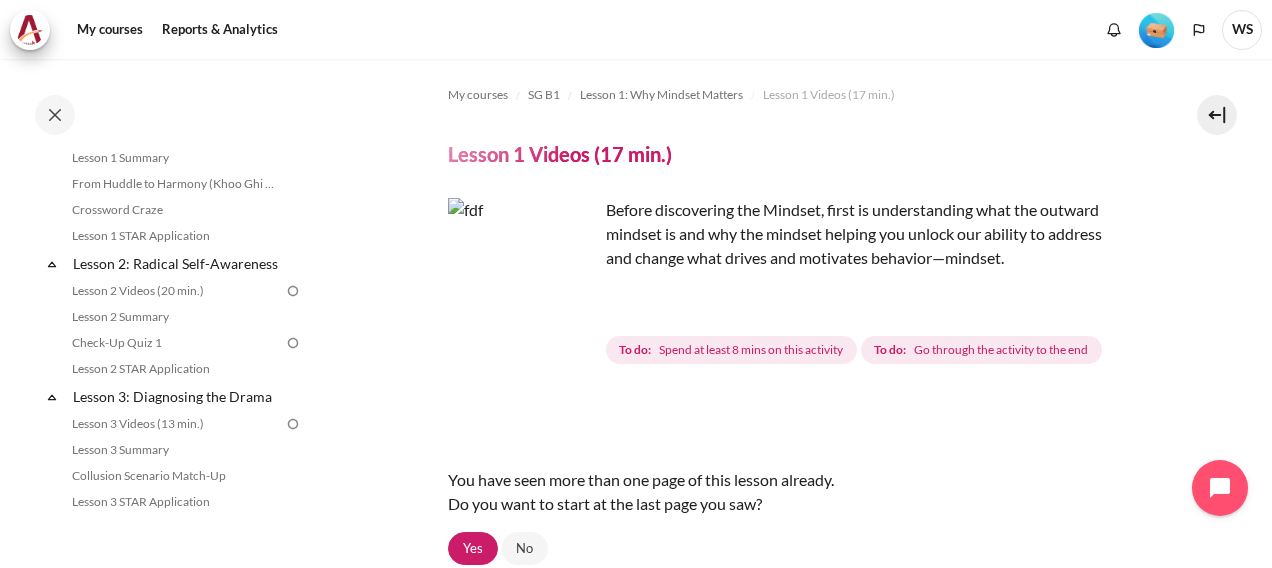 click at bounding box center (523, 273) 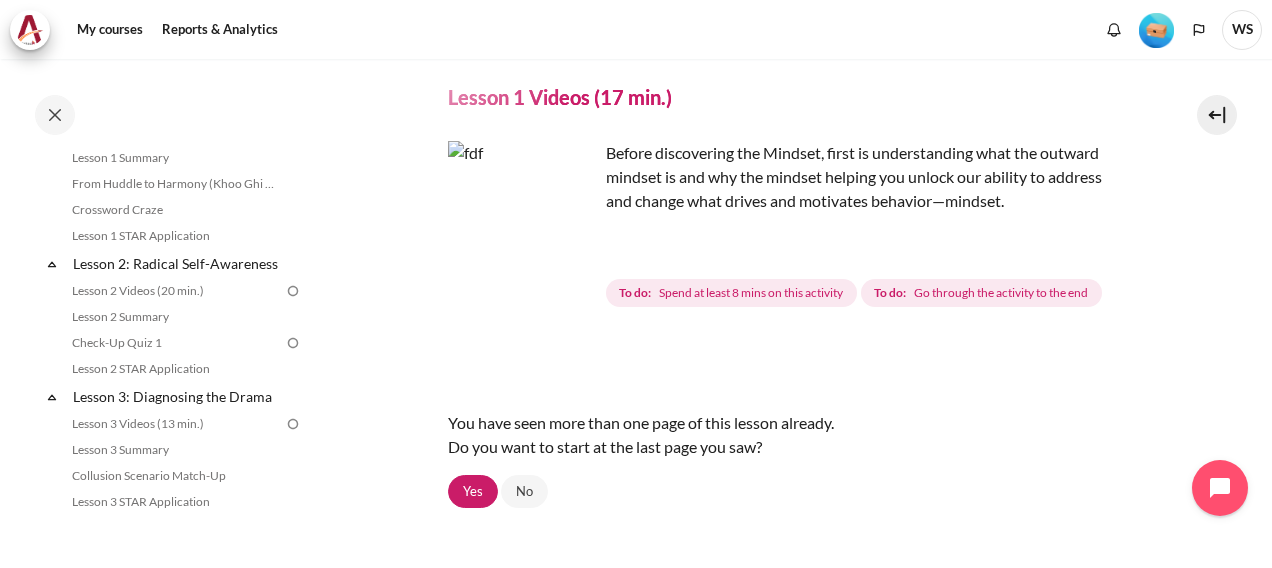 scroll, scrollTop: 0, scrollLeft: 0, axis: both 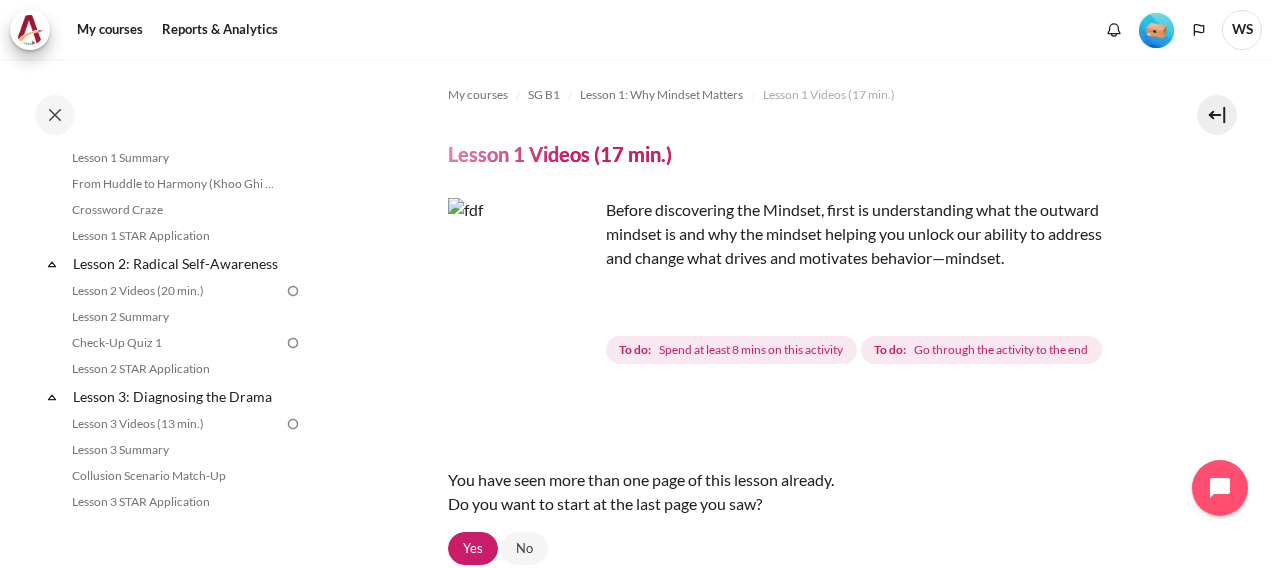click at bounding box center (523, 273) 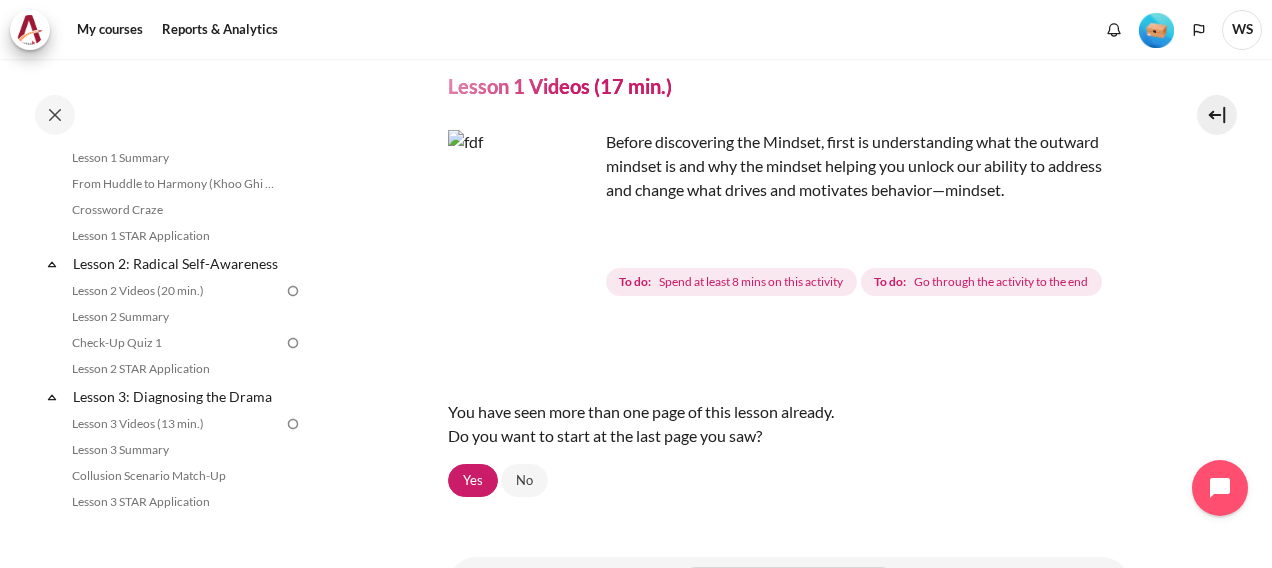 scroll, scrollTop: 100, scrollLeft: 0, axis: vertical 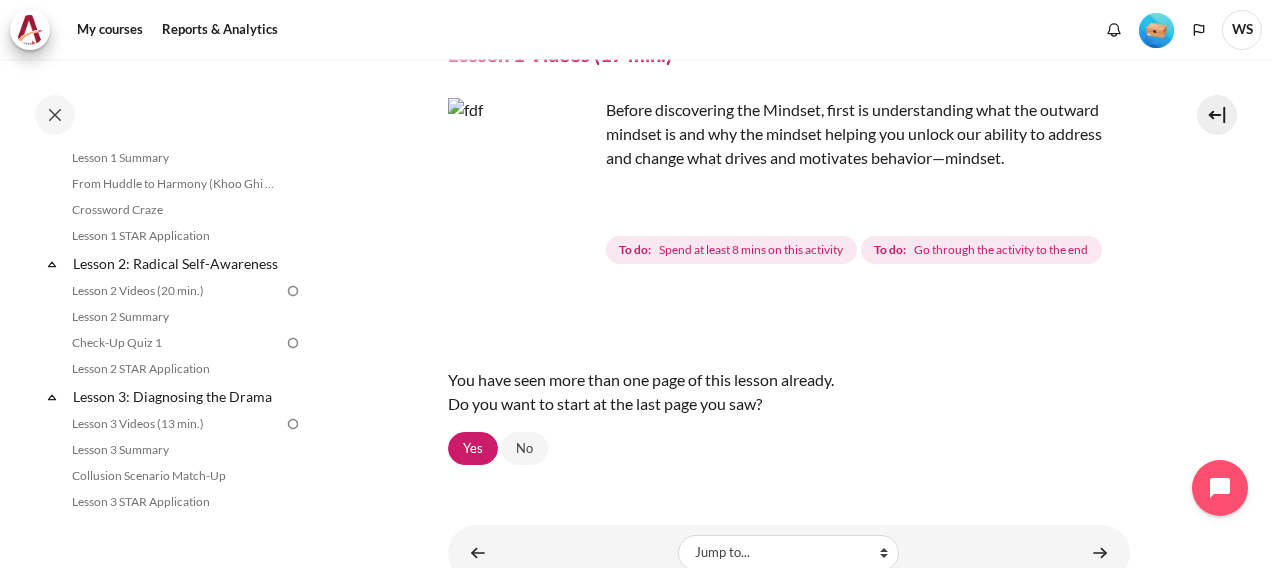 click at bounding box center (523, 173) 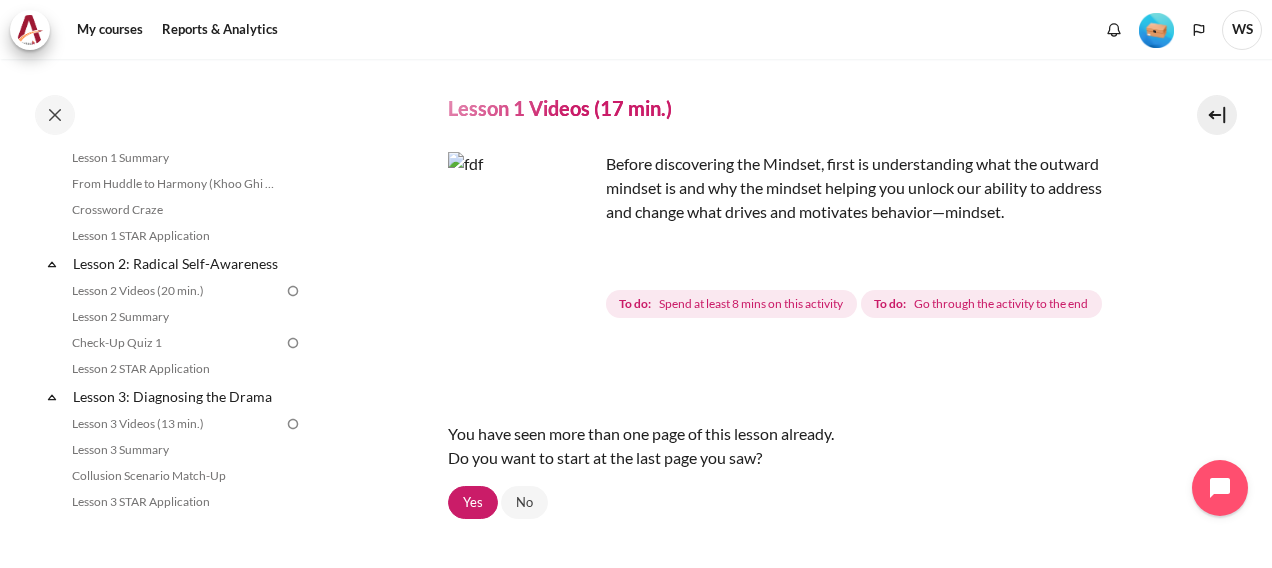 scroll, scrollTop: 0, scrollLeft: 0, axis: both 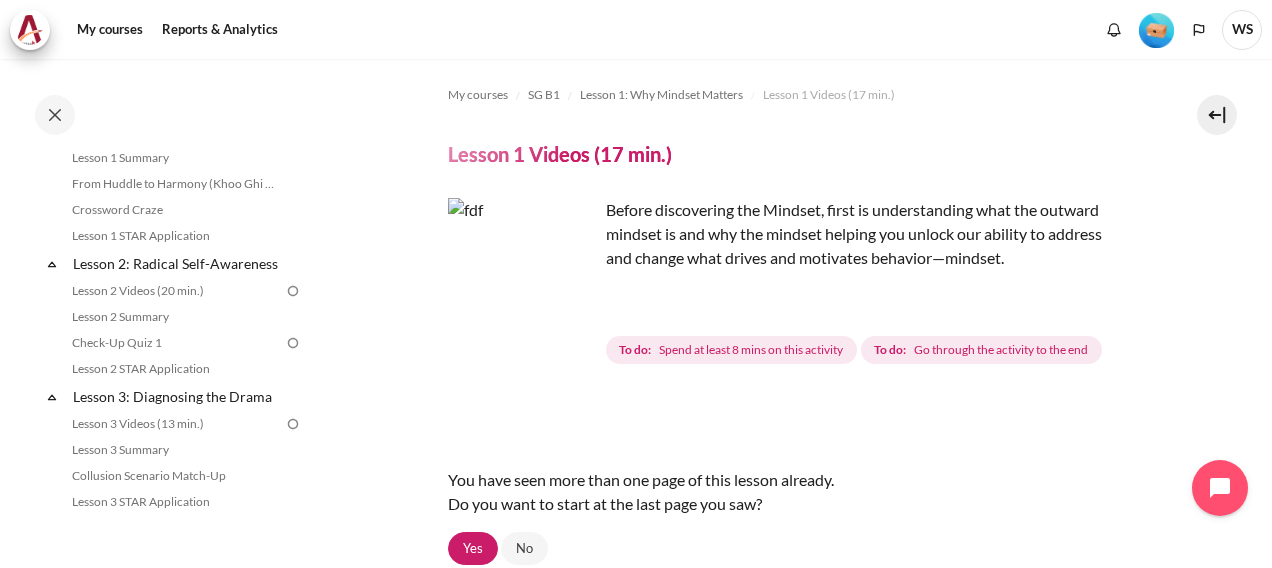 click at bounding box center (523, 273) 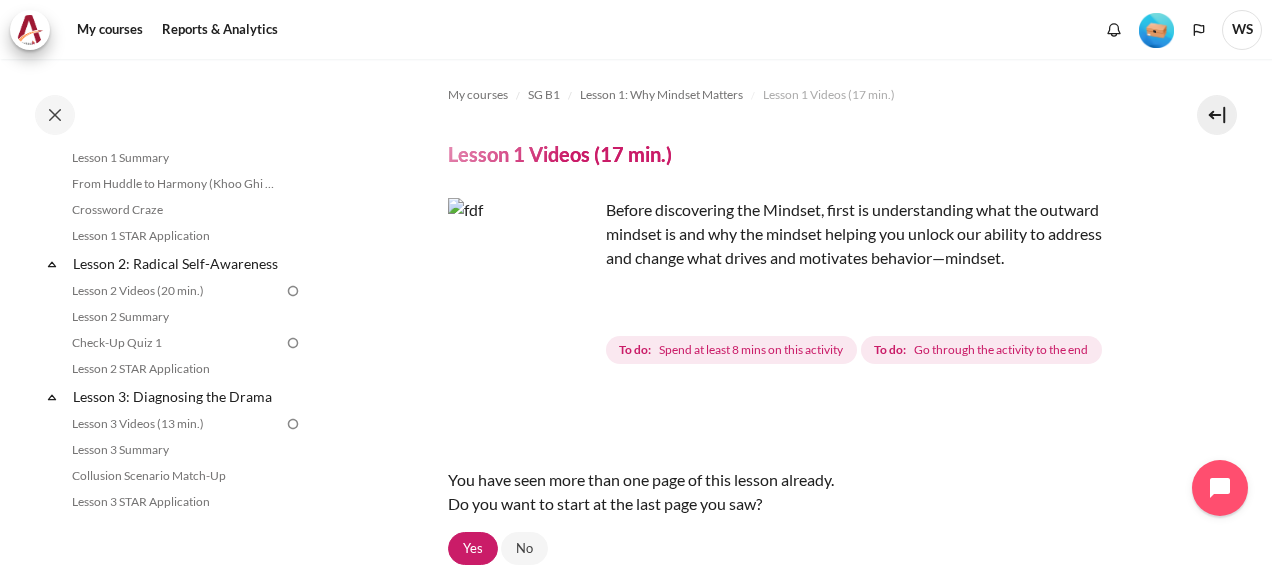 click at bounding box center [523, 273] 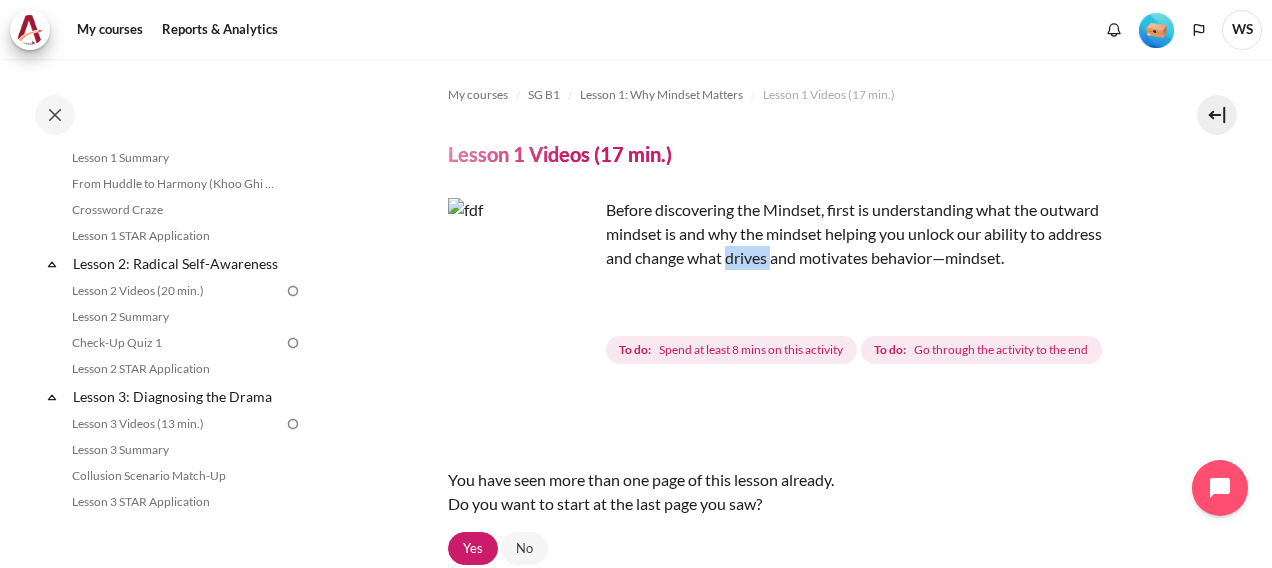 click on "Before discovering the Mindset, first is understanding what the outward mindset is and why the mindset helping you unlock our ability to address and change what drives and motivates behavior—mindset." at bounding box center [789, 234] 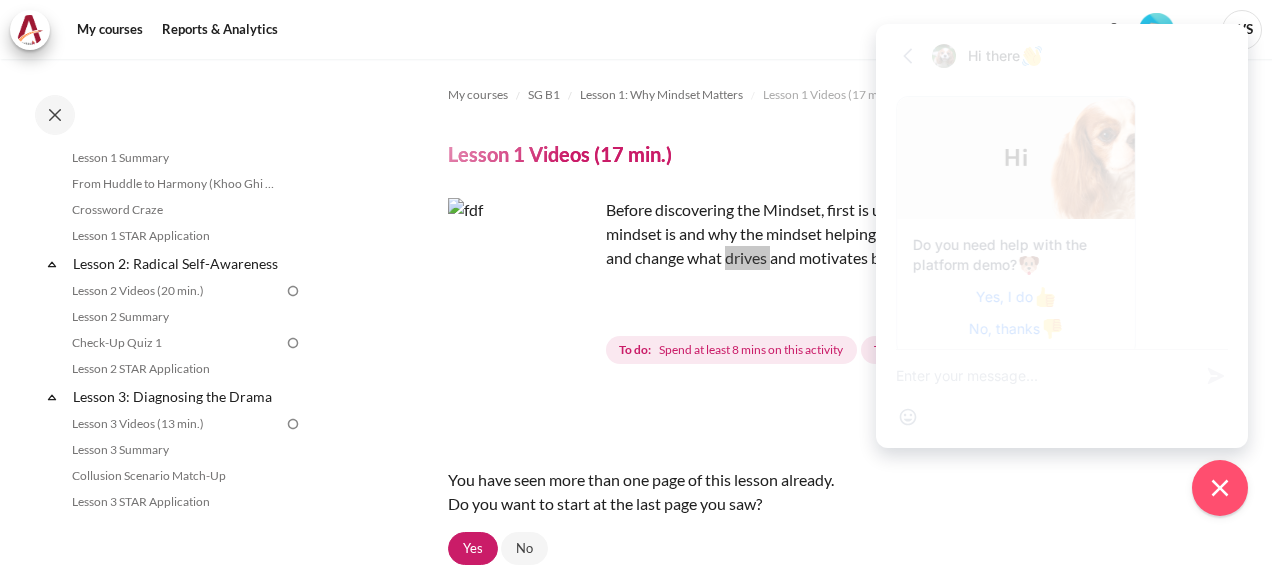 scroll, scrollTop: 1028, scrollLeft: 0, axis: vertical 